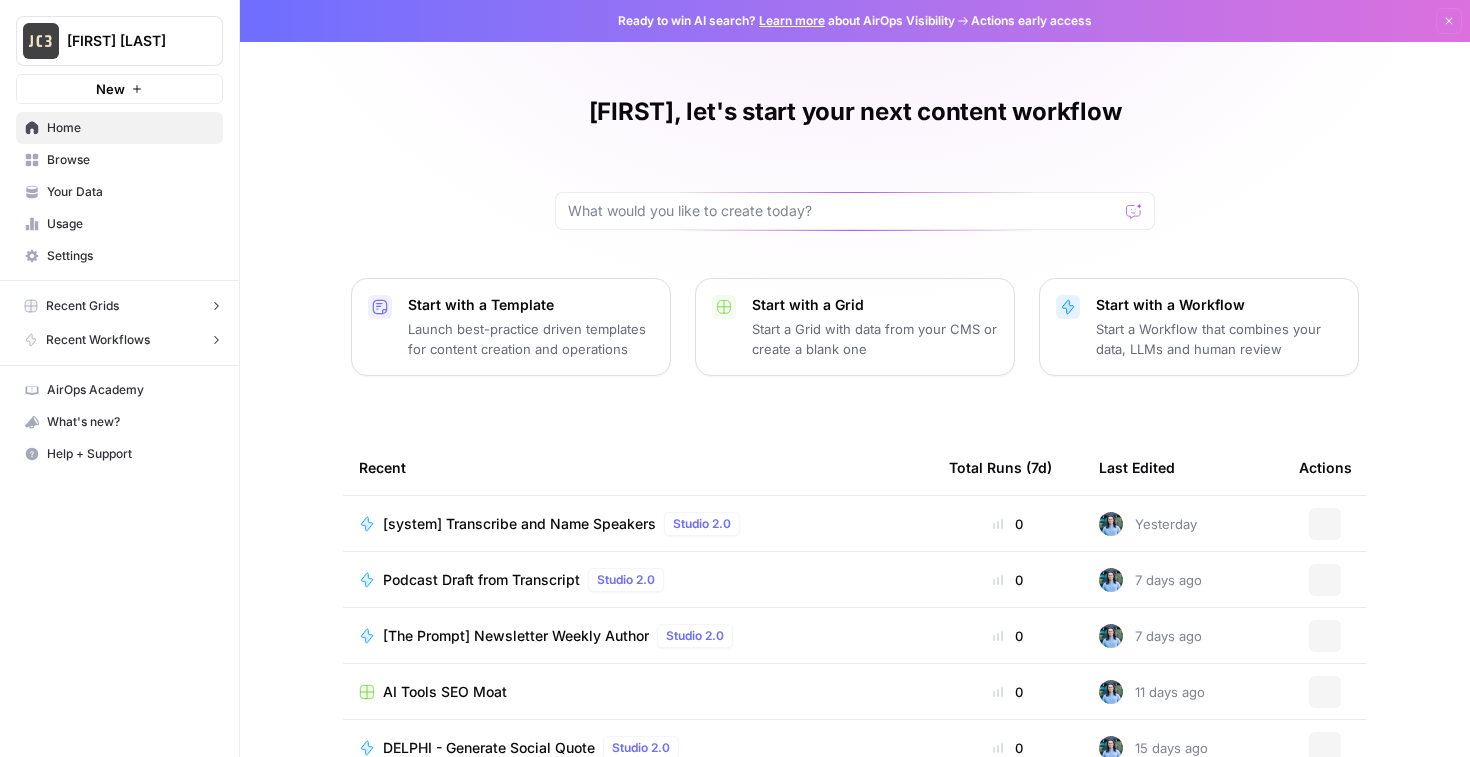 scroll, scrollTop: 0, scrollLeft: 0, axis: both 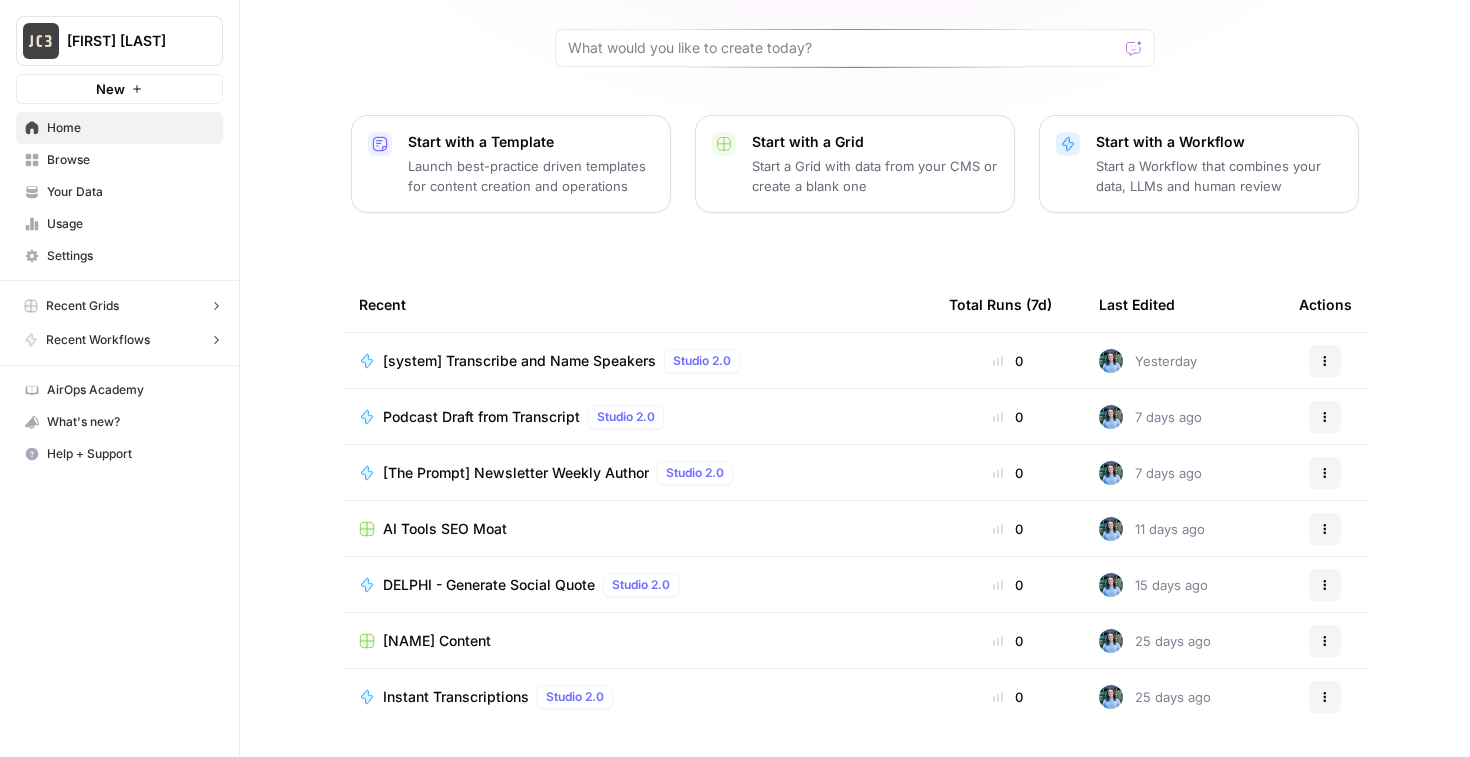 click on "DELPHI - Generate Social Quote" at bounding box center [489, 585] 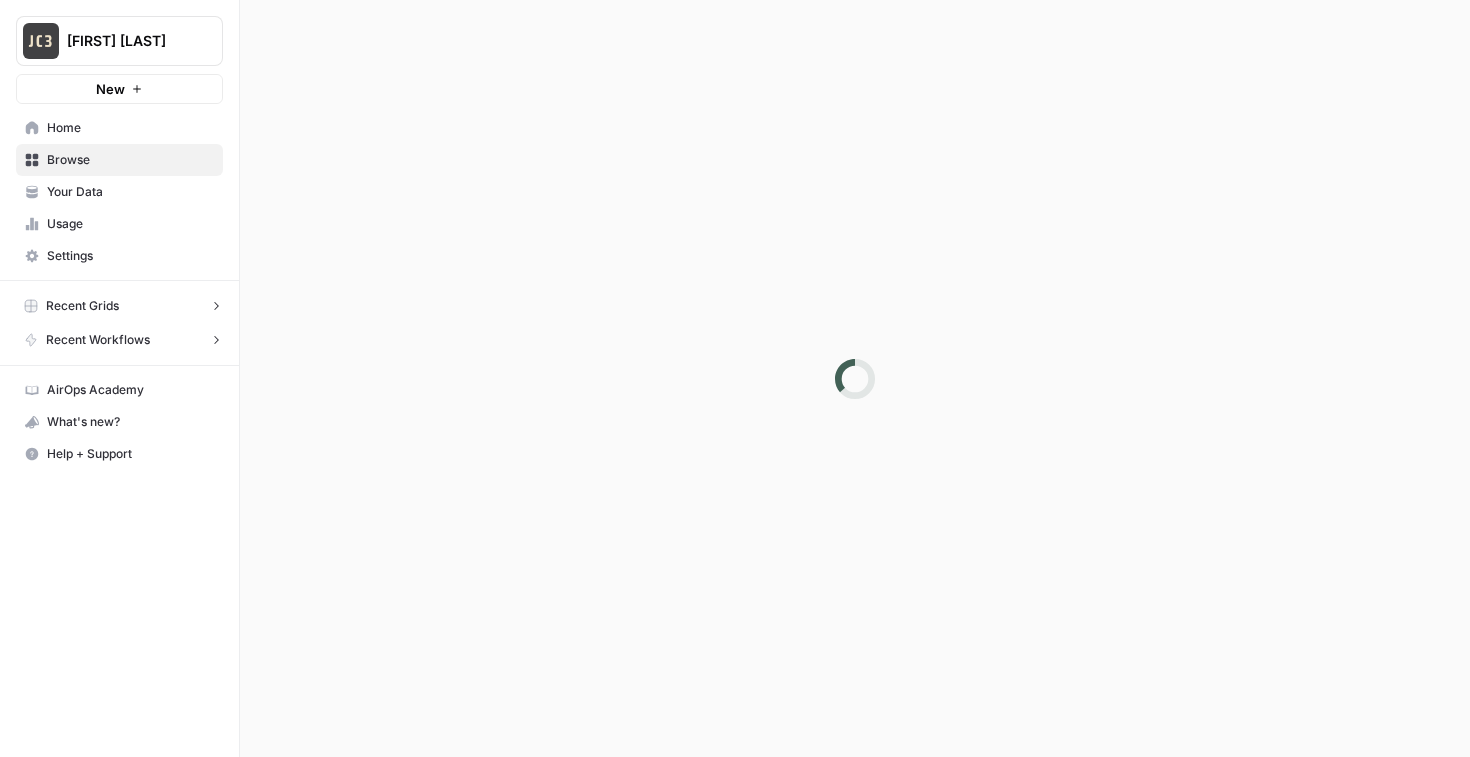 scroll, scrollTop: 0, scrollLeft: 0, axis: both 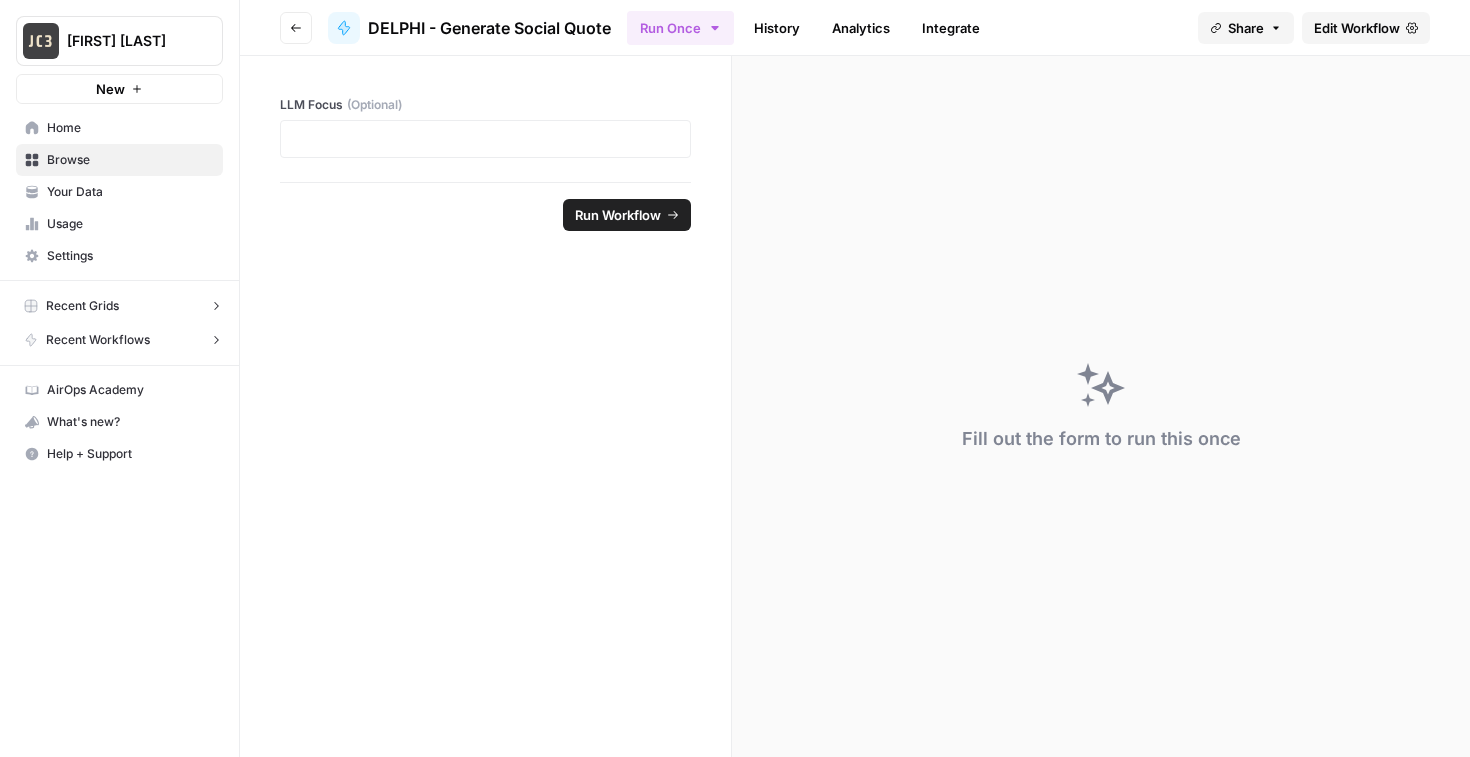 click on "Edit Workflow" at bounding box center [1357, 28] 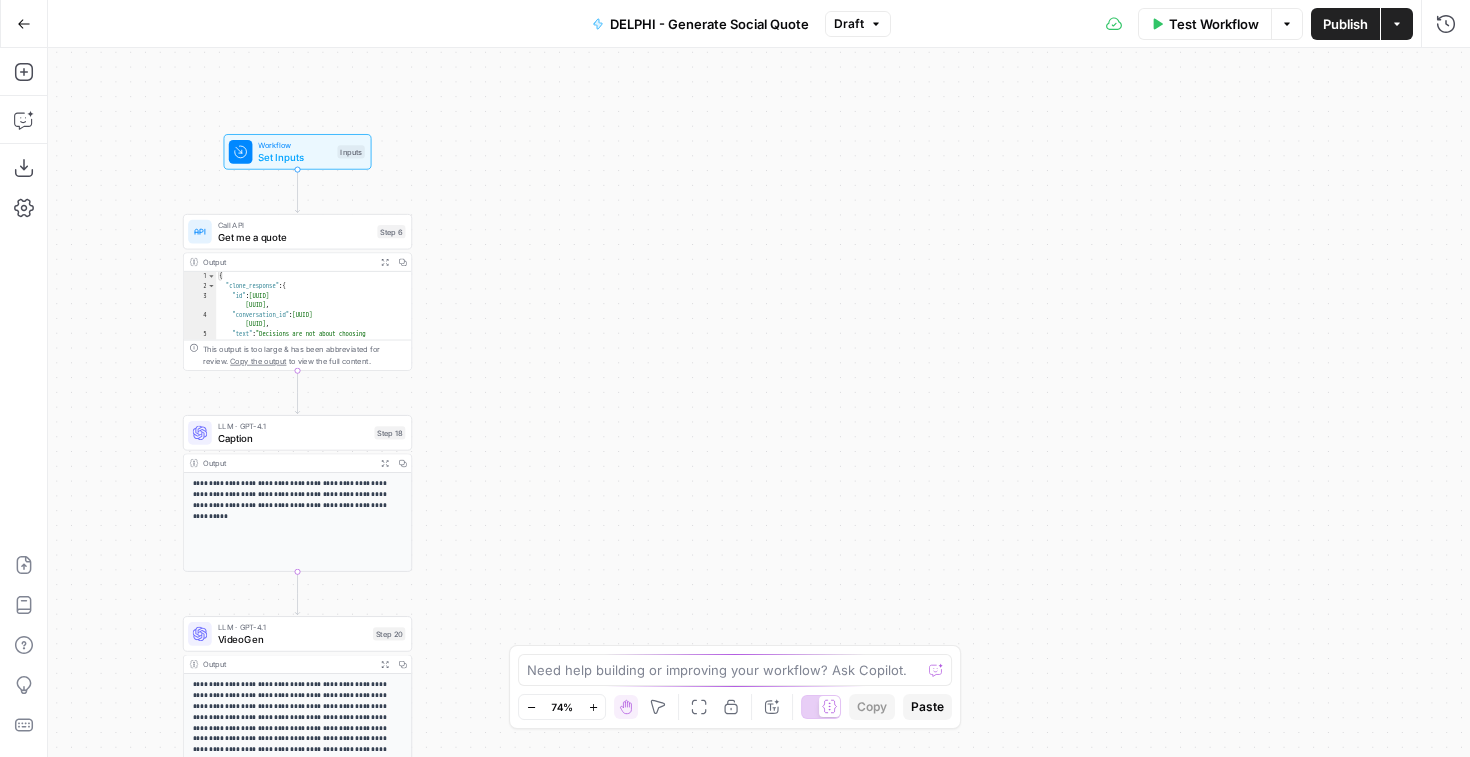 drag, startPoint x: 648, startPoint y: 186, endPoint x: 95, endPoint y: 381, distance: 586.3736 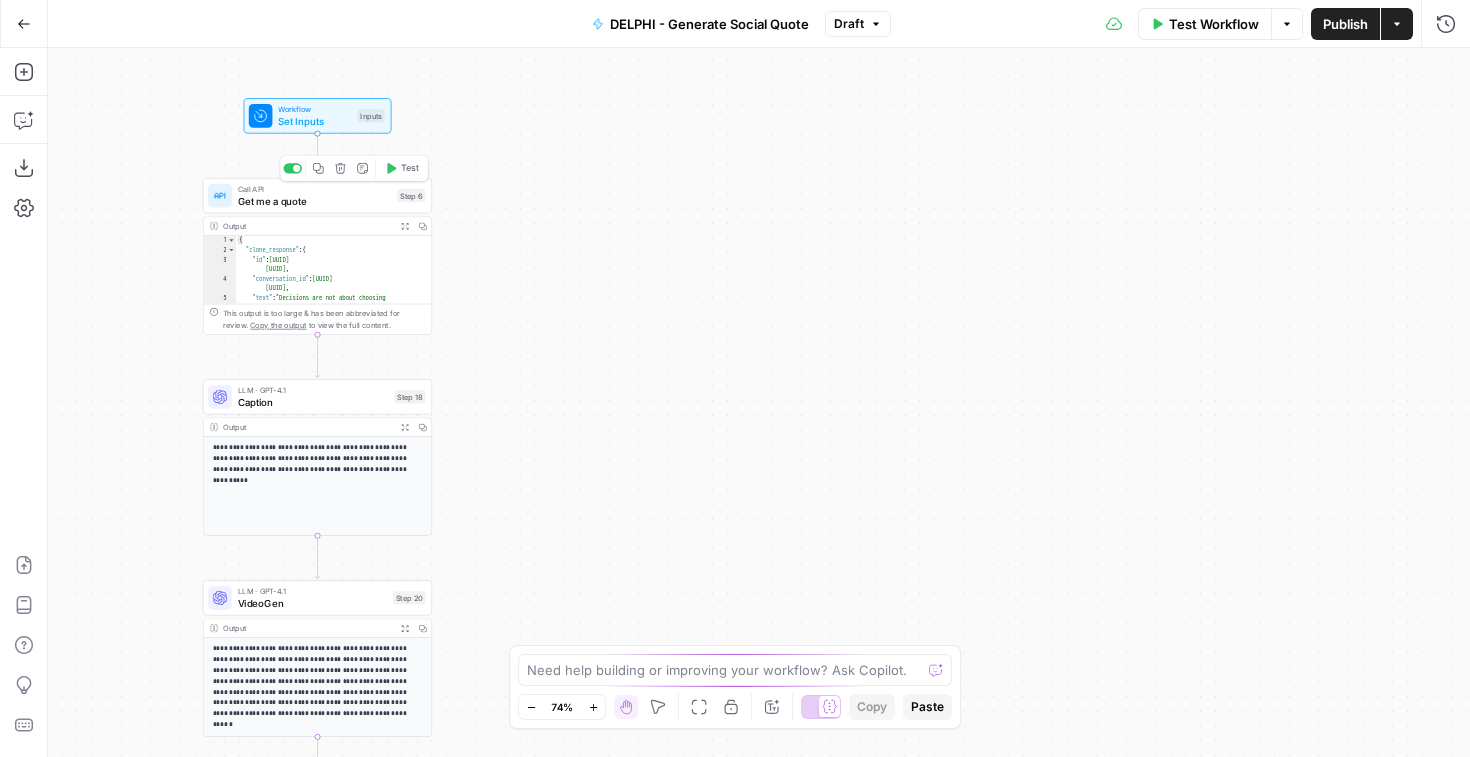 click on "Get me a quote" at bounding box center (315, 200) 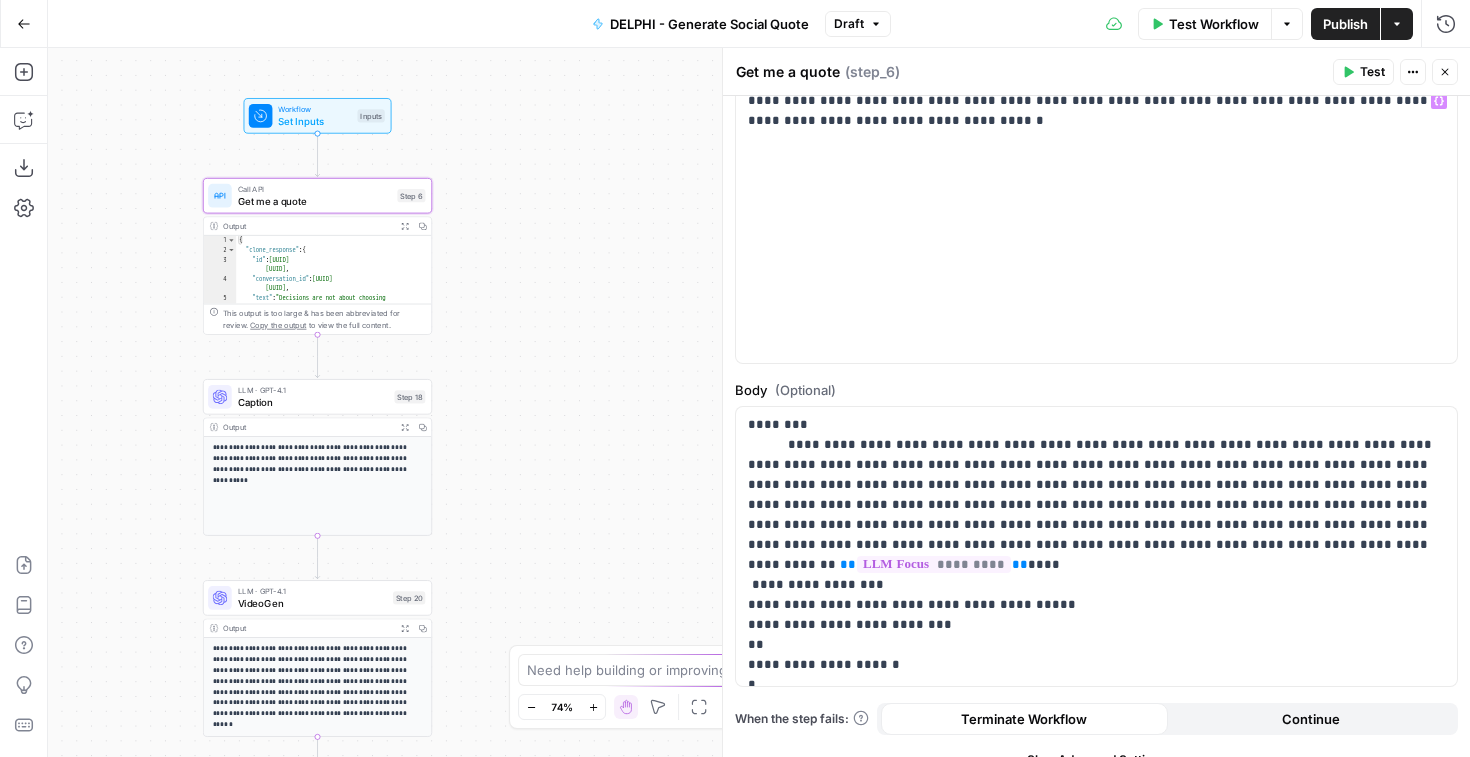 scroll, scrollTop: 230, scrollLeft: 0, axis: vertical 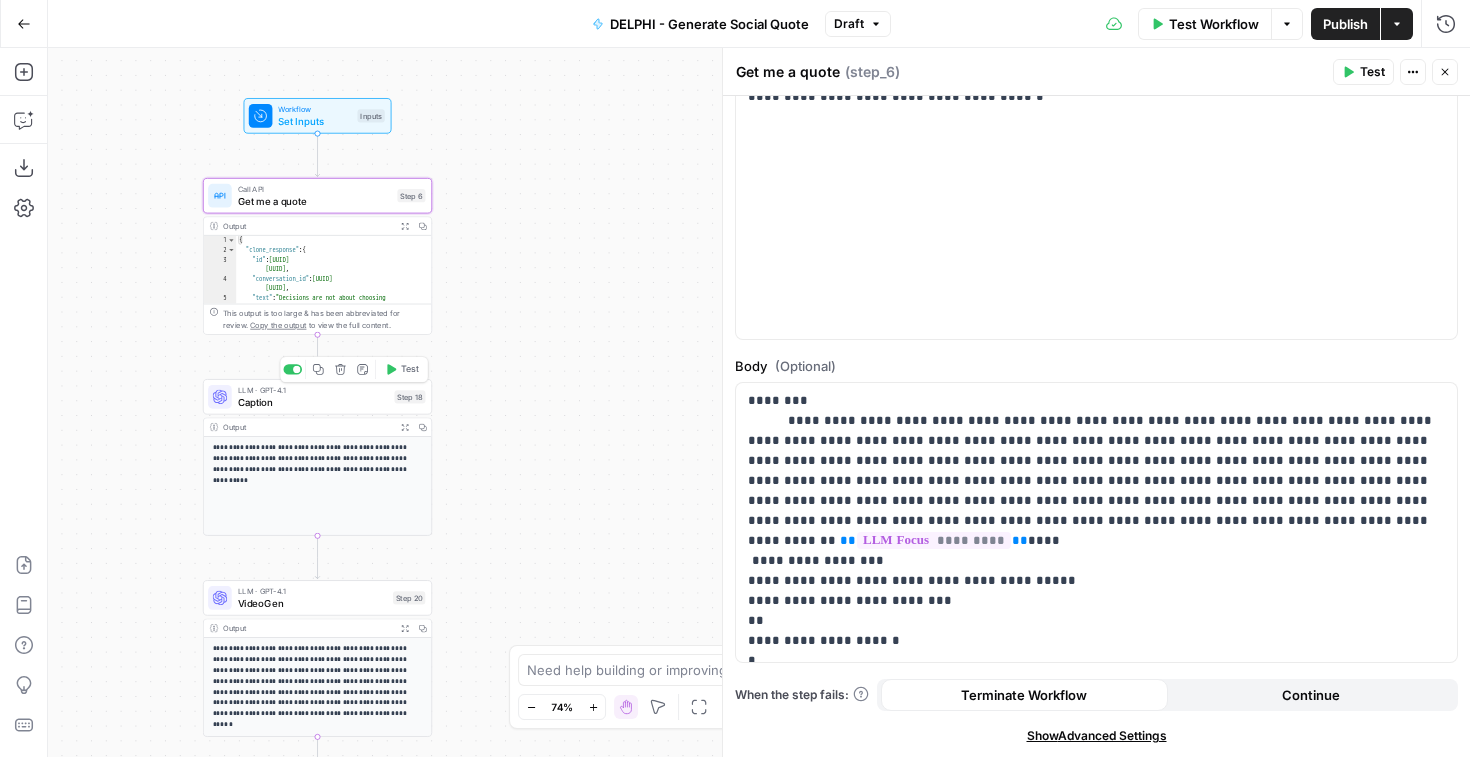 click on "Caption" at bounding box center (313, 402) 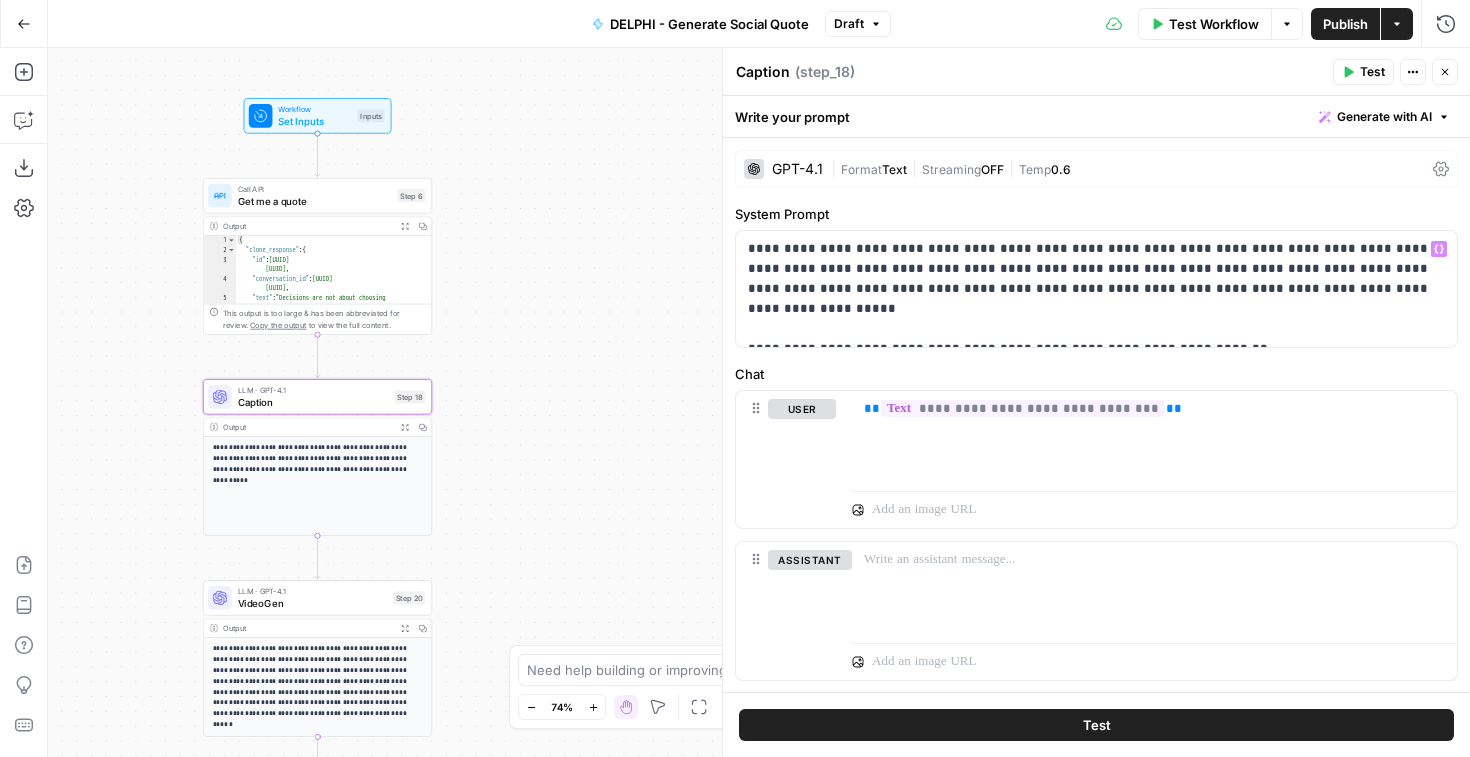 scroll, scrollTop: 126, scrollLeft: 0, axis: vertical 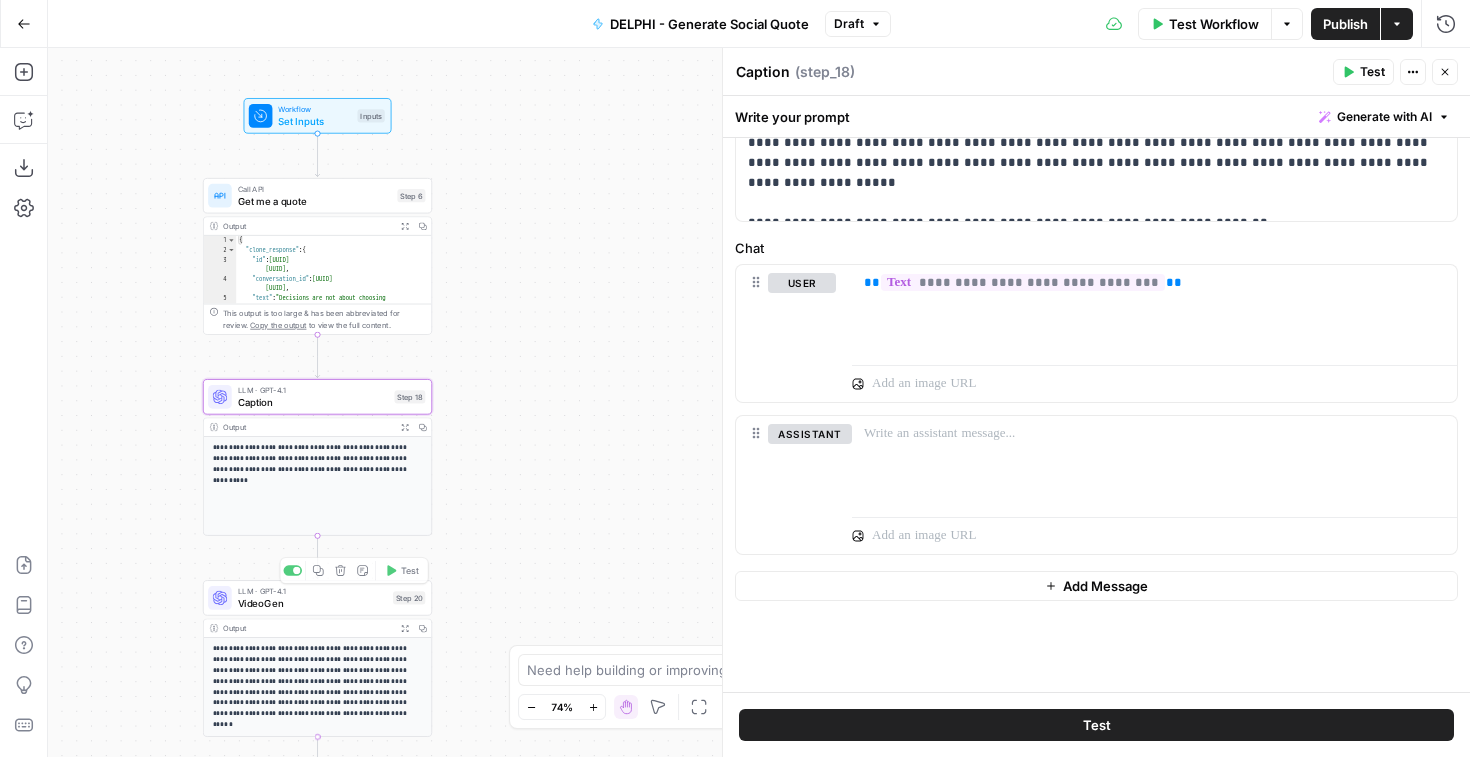click on "**********" at bounding box center (317, 678) 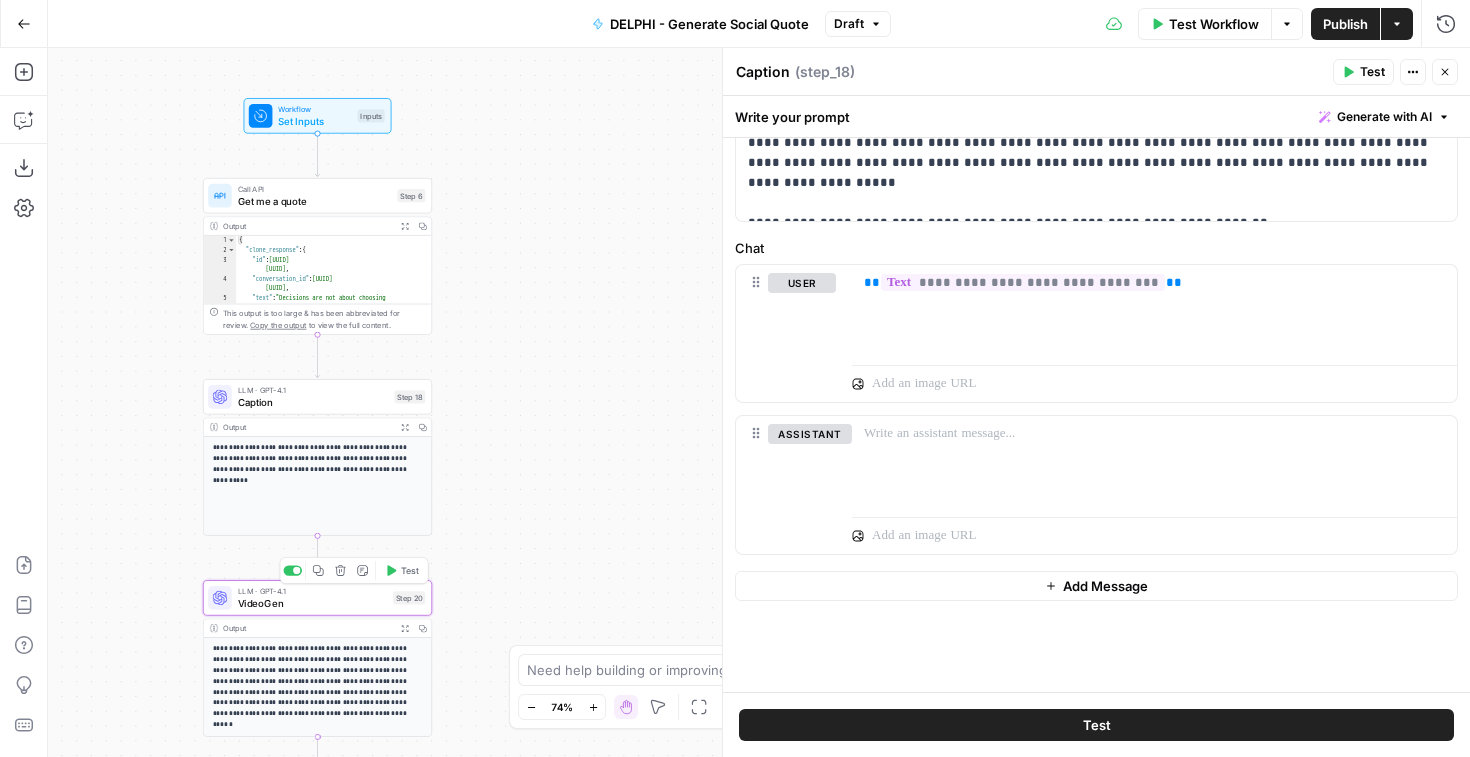 click on "VideoGen" at bounding box center [312, 603] 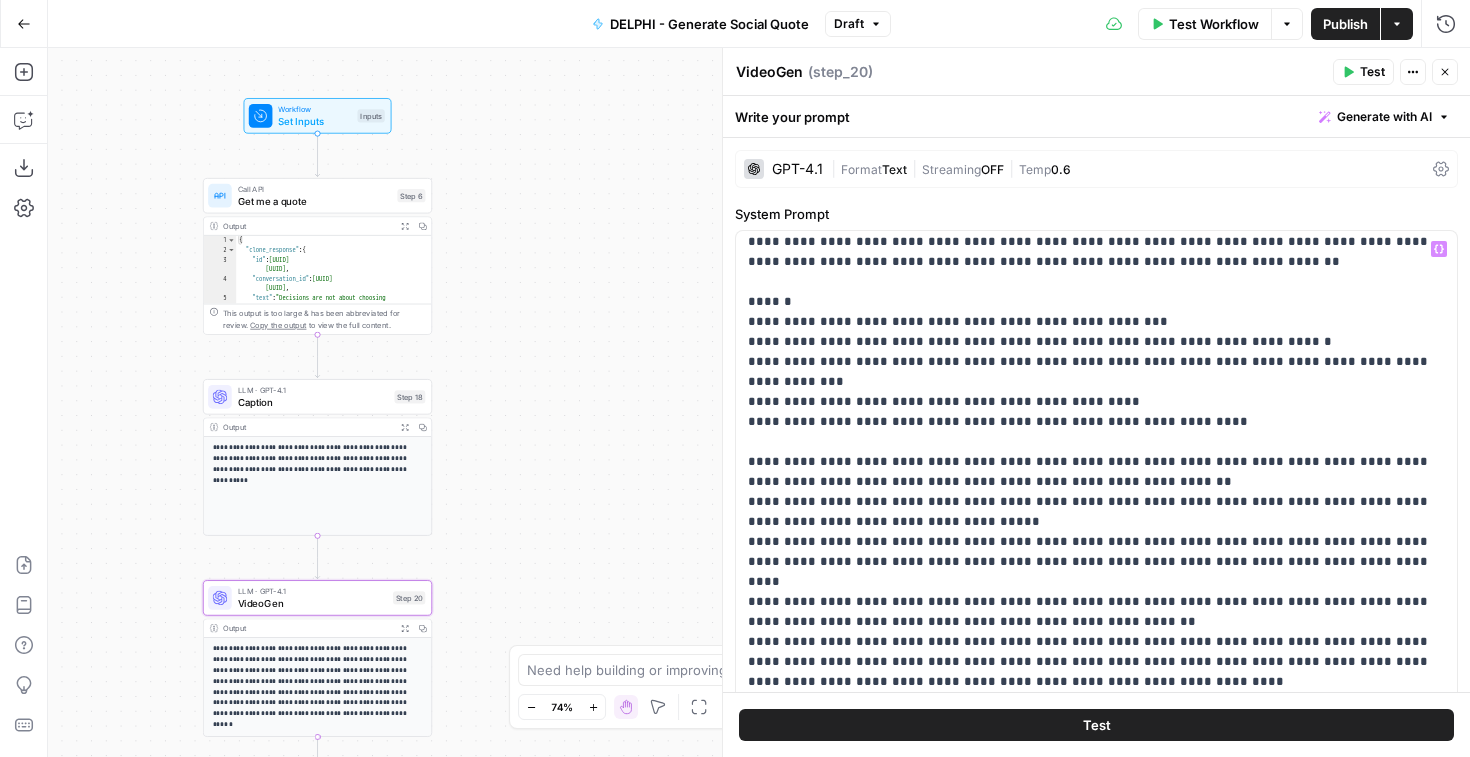scroll, scrollTop: 81, scrollLeft: 0, axis: vertical 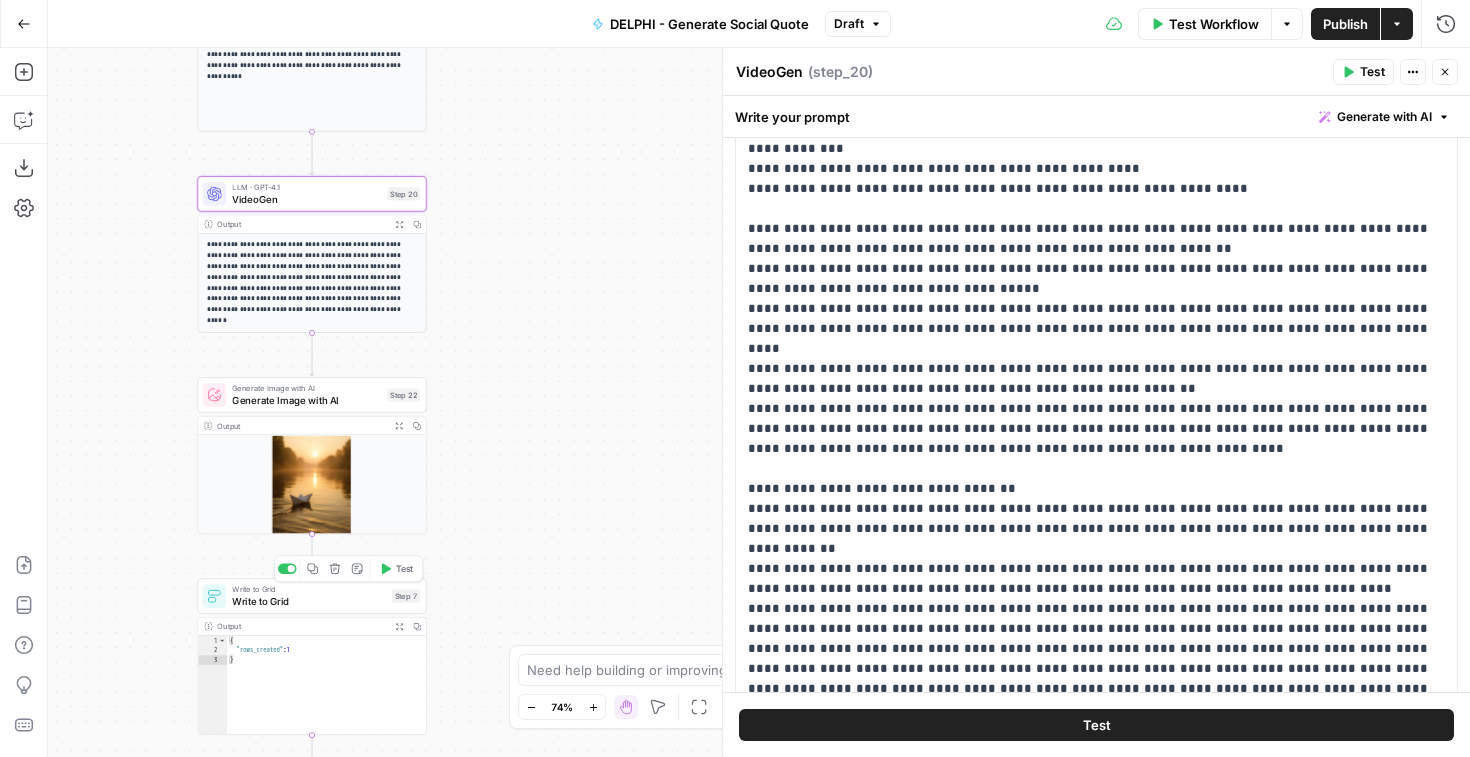 click on "Write to Grid Write to Grid Step 7 Copy step Delete step Add Note Test" at bounding box center [311, 595] 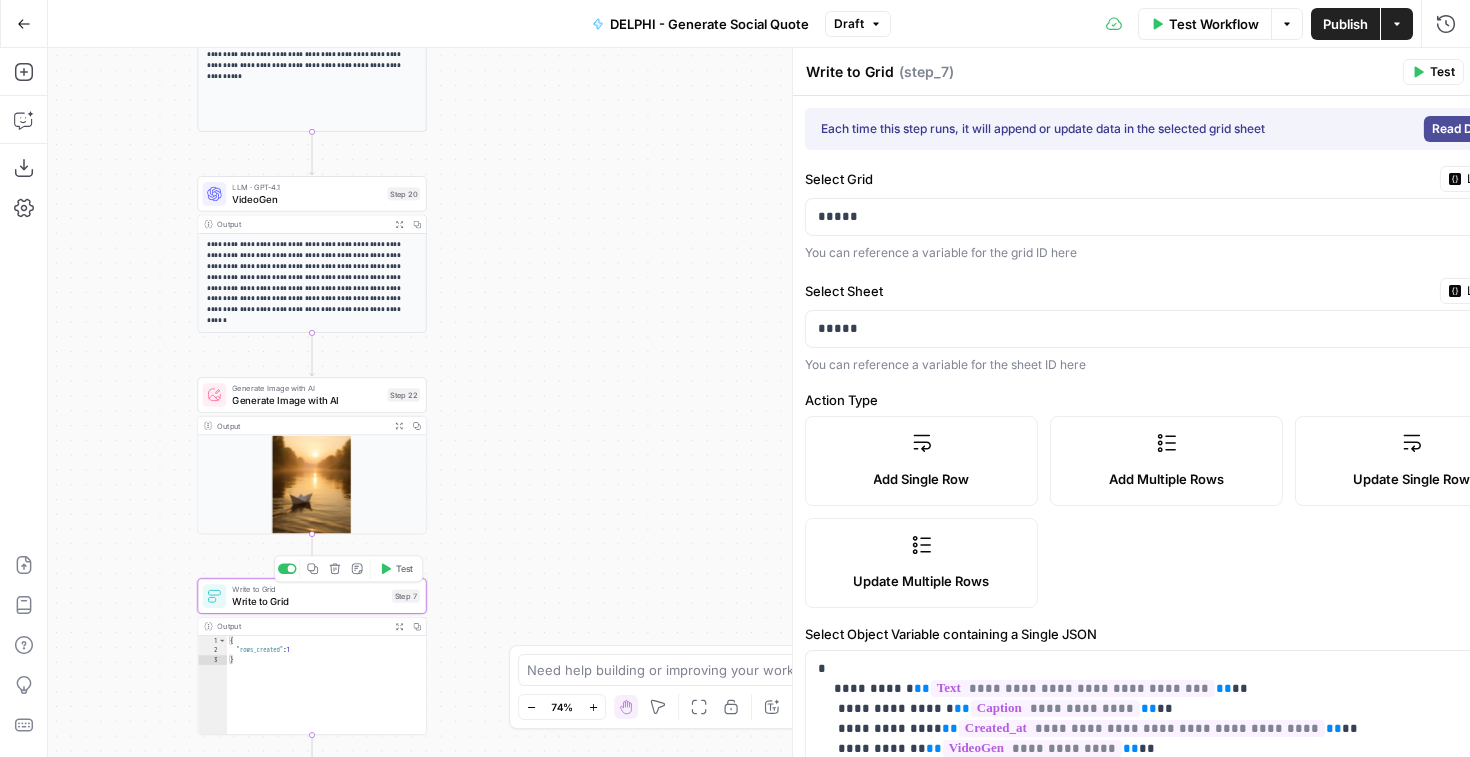 type on "Quote" 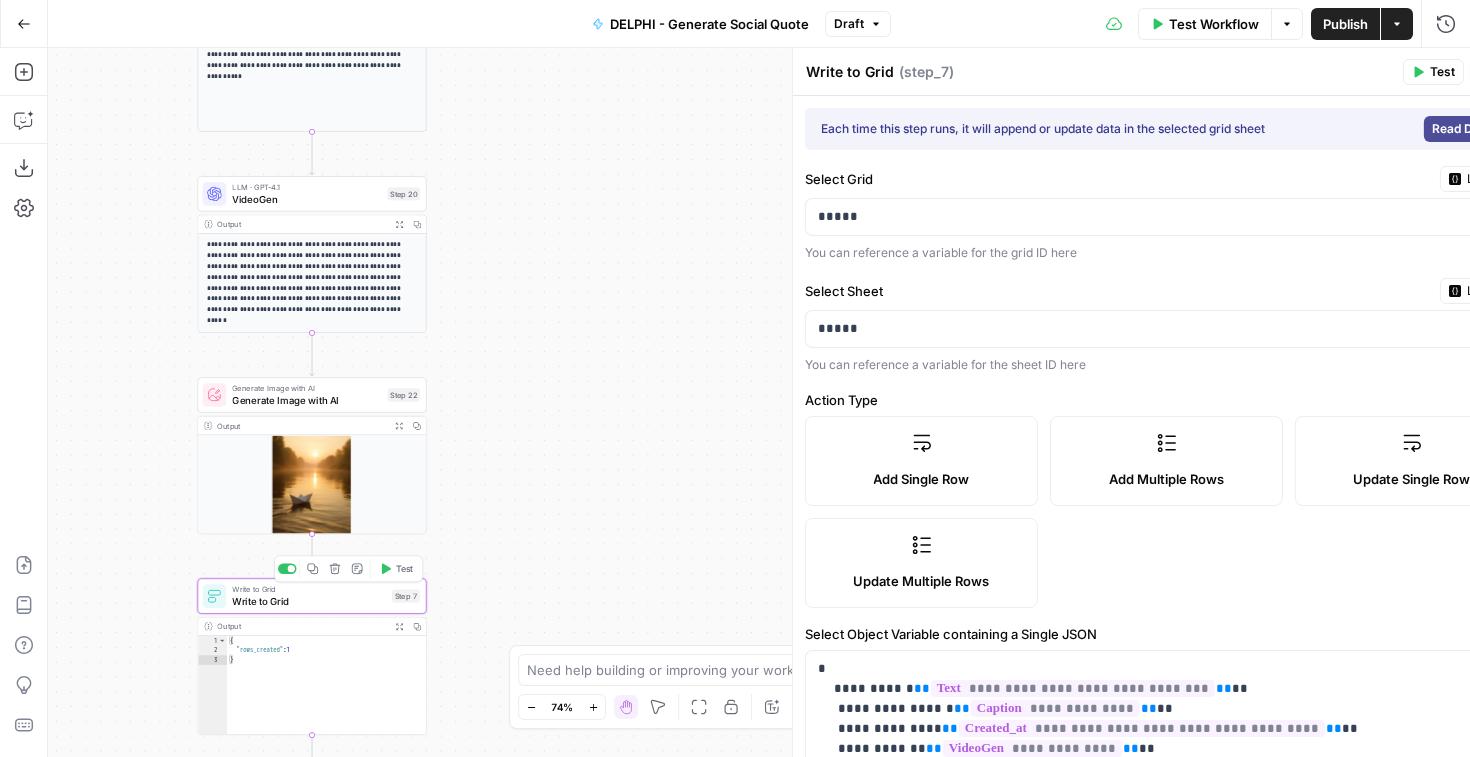 type on "Created" 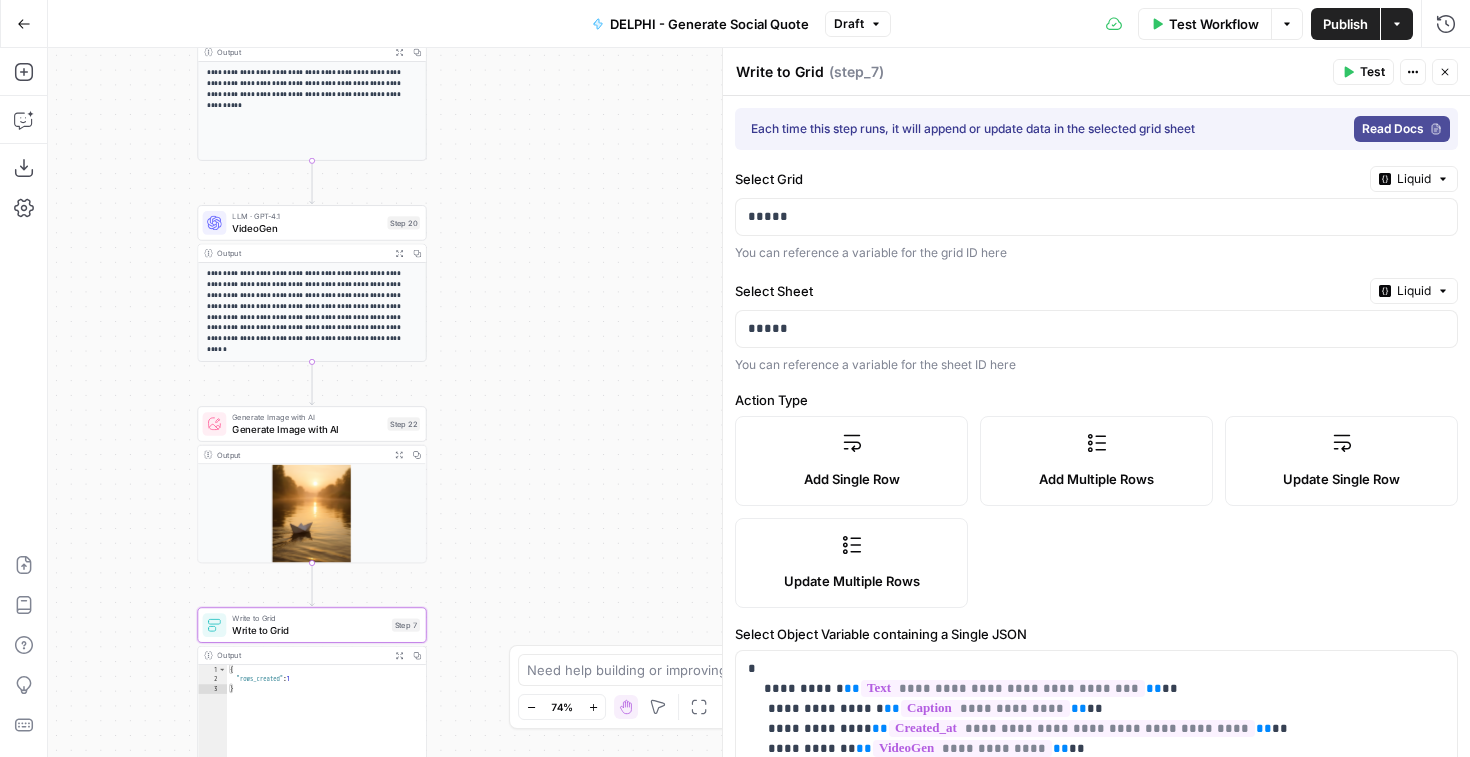 drag, startPoint x: 555, startPoint y: 275, endPoint x: 573, endPoint y: 520, distance: 245.66034 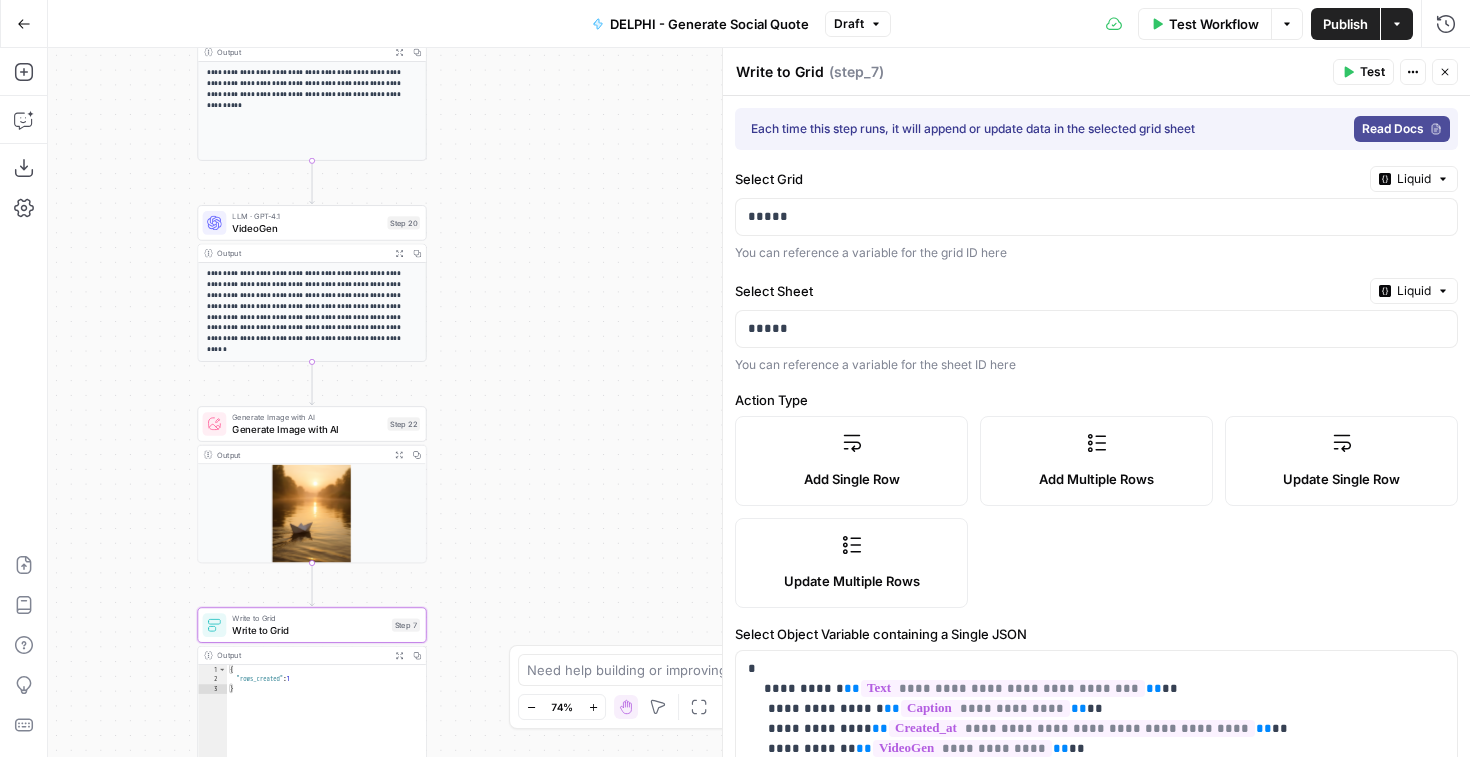 click on "Workflow Set Inputs Inputs Call API Get me a quote Step 6 Output Expand Output Copy 1 2 3 4 5 {    "clone_response" :  {      "id" :  "[UUID]" ,      "conversation_id" :  "[UUID]" ,      "text" :  "Decisions are not about choosing           perfectly but about creating momentum           and adjusting with clarity as you move           forward." ,     XXXXXXXXXXXXXXXXXXXXXXXXXXXXXXXXXXXXXXXXXXXXXXXXXXXXXXXXXXXXXXXXXXXXXXXXXXXXXXXXXXXXXXXXXXXXXXXXXXXXXXXXXXXXXXXXXXXXXXXXXXXXXXXXXXXXXXXXXXXXXXXXXXXXXXXXXXXXXXXXXXXXXXXXXXXXXXXXXXXXXXXXXXXXXXXXXXXXXXXXXXXXXXXXXXXXXXXXXXXXXXXXXXXXXXXXXXXXXXXXXXXXXXXXXXXXXXXXXXXXXXXXXXXXXXXXXXXXXXXXXXXXXXXXXXXXXXXXXXXXXXXXXXXXXXXXXXXXXXXXXXXXXXXXXXXXXXXXXXXXXXXXXXXXXXXXXXXXXXXXXXXXXXXXXXXXXXXXXXXXXXXXXXXXXXXXXXXXXXXXXXXXXXXXXXXXXXXXXXXXXXXXXXXXXXXXXXXXXXXXXXXXXXXXXXXXXXXXXXXXXXXXXXXXXXXXXXXXXXXXXXXXXXXXXXXXXXXXXXXXXXXXXXXXXXXX   Copy the output   LLM · GPT-4.1" at bounding box center (759, 402) 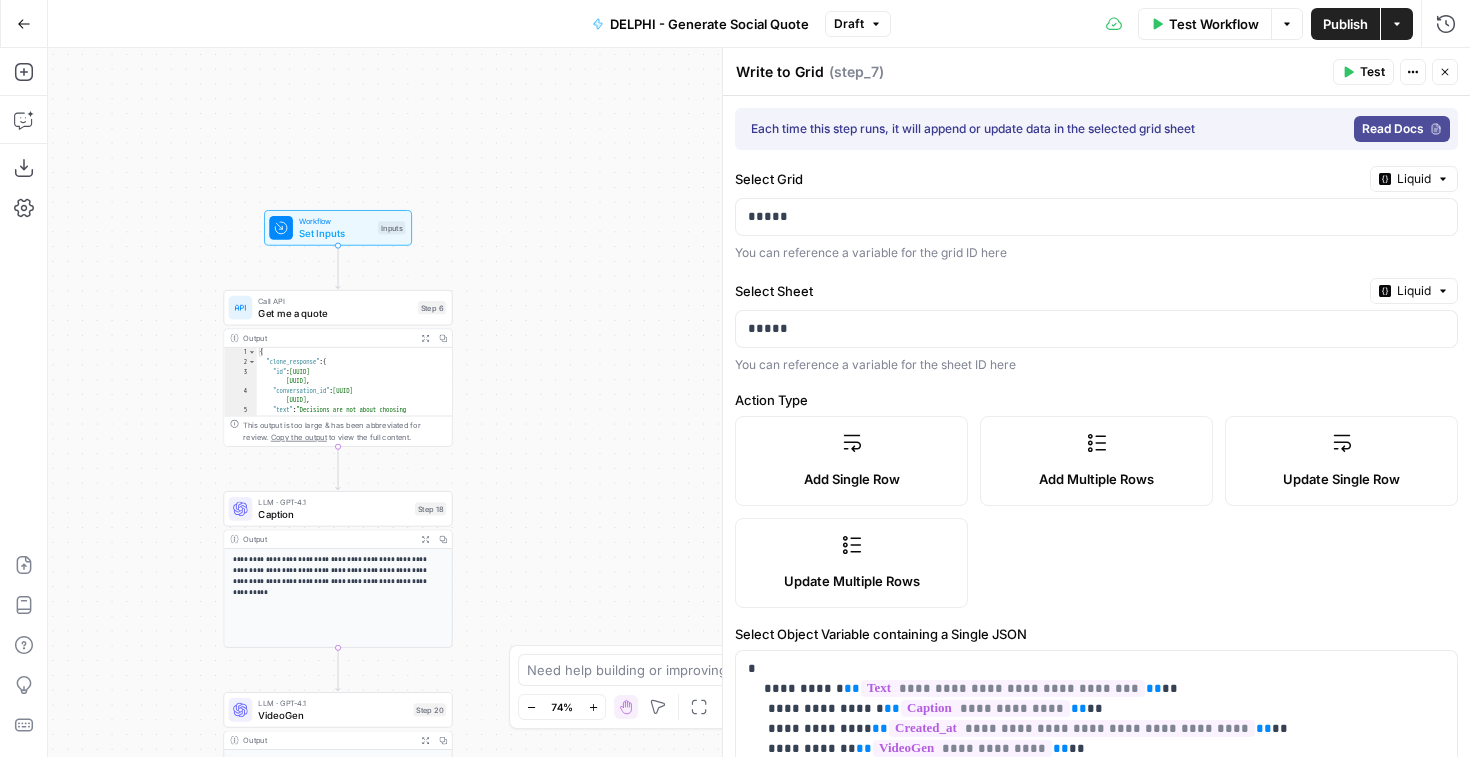 drag, startPoint x: 573, startPoint y: 259, endPoint x: 581, endPoint y: 553, distance: 294.10883 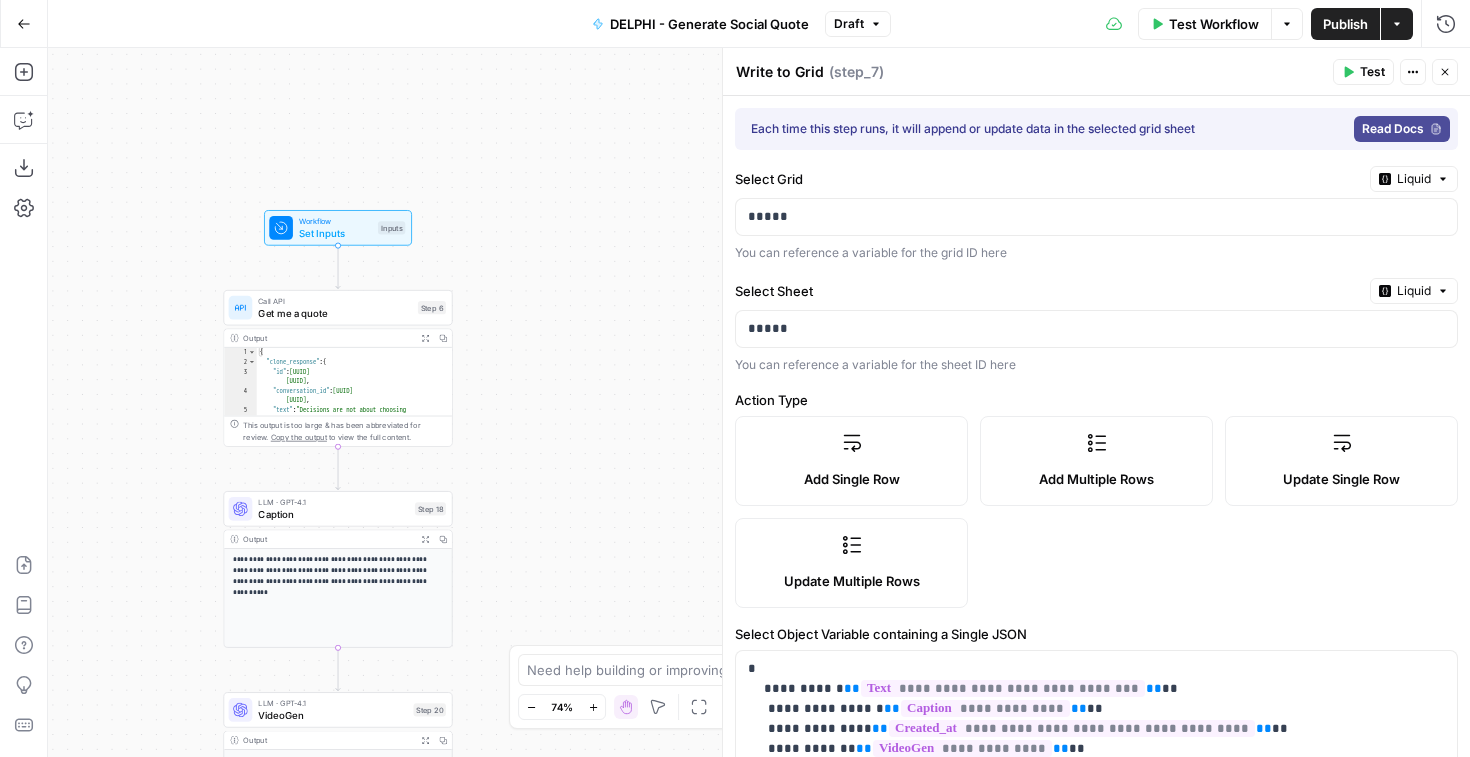 click on "Workflow Set Inputs Inputs Call API Get me a quote Step 6 Output Expand Output Copy 1 2 3 4 5 {    "clone_response" :  {      "id" :  "[UUID]" ,      "conversation_id" :  "[UUID]" ,      "text" :  "Decisions are not about choosing           perfectly but about creating momentum           and adjusting with clarity as you move           forward." ,     XXXXXXXXXXXXXXXXXXXXXXXXXXXXXXXXXXXXXXXXXXXXXXXXXXXXXXXXXXXXXXXXXXXXXXXXXXXXXXXXXXXXXXXXXXXXXXXXXXXXXXXXXXXXXXXXXXXXXXXXXXXXXXXXXXXXXXXXXXXXXXXXXXXXXXXXXXXXXXXXXXXXXXXXXXXXXXXXXXXXXXXXXXXXXXXXXXXXXXXXXXXXXXXXXXXXXXXXXXXXXXXXXXXXXXXXXXXXXXXXXXXXXXXXXXXXXXXXXXXXXXXXXXXXXXXXXXXXXXXXXXXXXXXXXXXXXXXXXXXXXXXXXXXXXXXXXXXXXXXXXXXXXXXXXXXXXXXXXXXXXXXXXXXXXXXXXXXXXXXXXXXXXXXXXXXXXXXXXXXXXXXXXXXXXXXXXXXXXXXXXXXXXXXXXXXXXXXXXXXXXXXXXXXXXXXXXXXXXXXXXXXXXXXXXXXXXXXXXXXXXXXXXXXXXXXXXXXXXXXXXXXXXXXXXXXXXXXXXXXXXXXXXXXXXXXX   Copy the output   LLM · GPT-4.1" at bounding box center (759, 402) 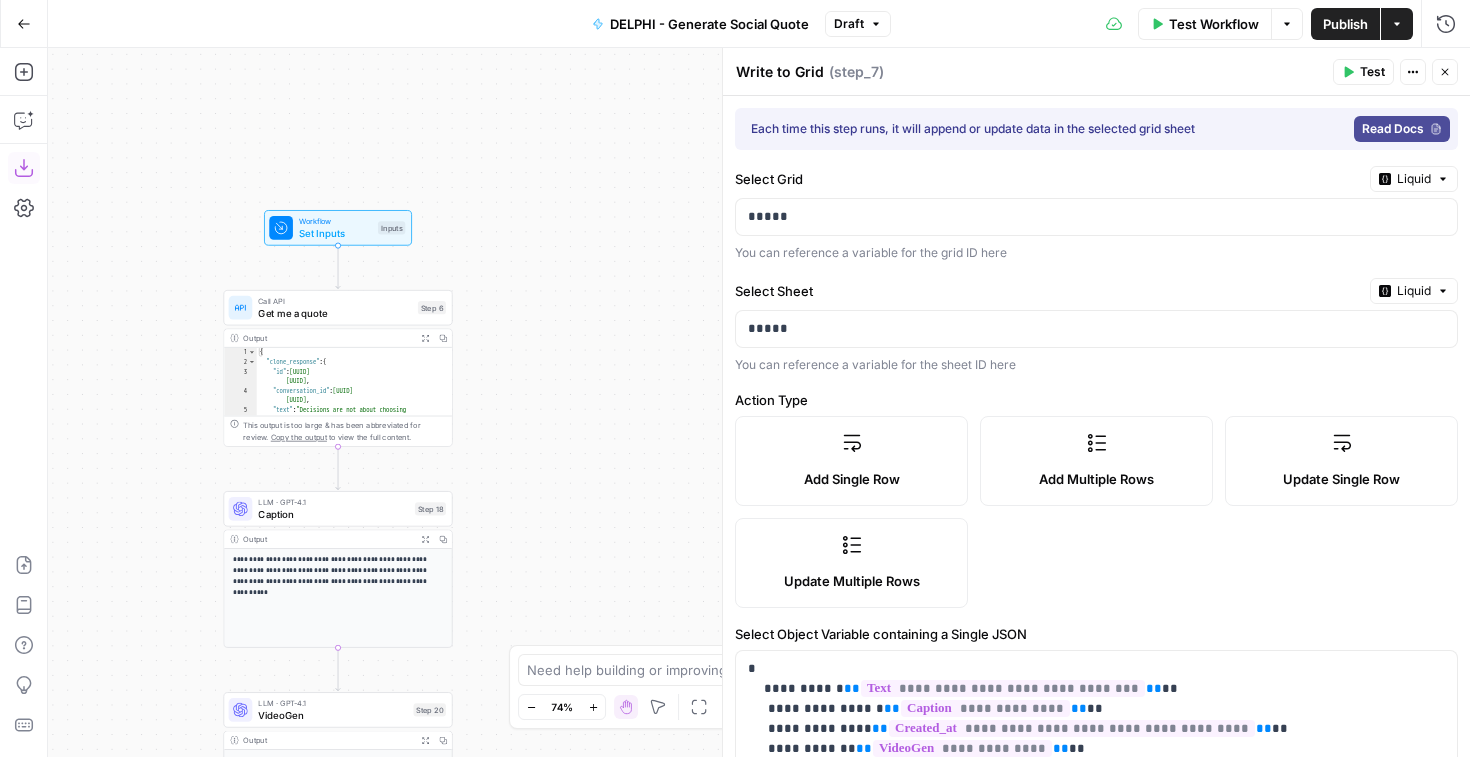 click 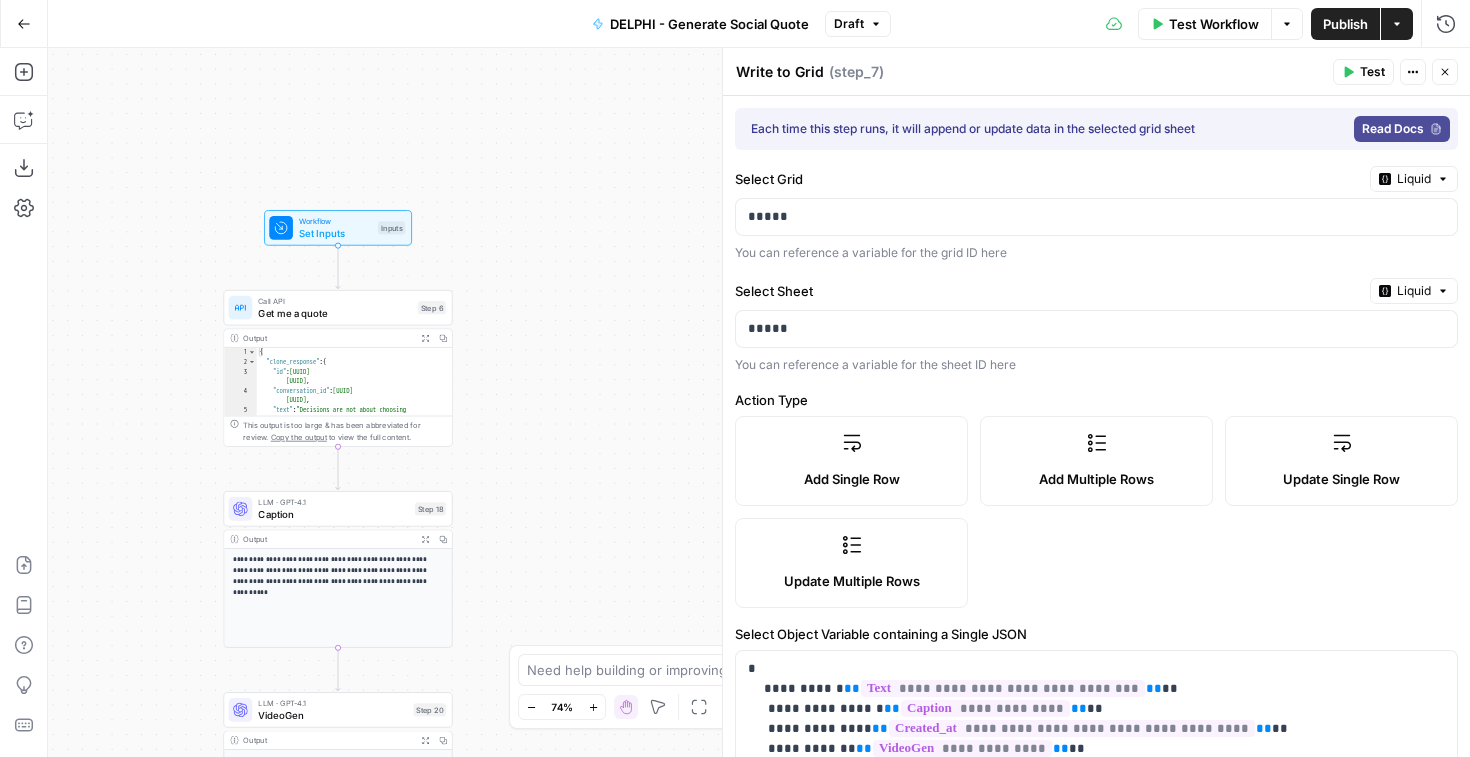 click on "Workflow Set Inputs Inputs Call API Get me a quote Step 6 Output Expand Output Copy 1 2 3 4 5 {    "clone_response" :  {      "id" :  "[UUID]" ,      "conversation_id" :  "[UUID]" ,      "text" :  "Decisions are not about choosing           perfectly but about creating momentum           and adjusting with clarity as you move           forward." ,     XXXXXXXXXXXXXXXXXXXXXXXXXXXXXXXXXXXXXXXXXXXXXXXXXXXXXXXXXXXXXXXXXXXXXXXXXXXXXXXXXXXXXXXXXXXXXXXXXXXXXXXXXXXXXXXXXXXXXXXXXXXXXXXXXXXXXXXXXXXXXXXXXXXXXXXXXXXXXXXXXXXXXXXXXXXXXXXXXXXXXXXXXXXXXXXXXXXXXXXXXXXXXXXXXXXXXXXXXXXXXXXXXXXXXXXXXXXXXXXXXXXXXXXXXXXXXXXXXXXXXXXXXXXXXXXXXXXXXXXXXXXXXXXXXXXXXXXXXXXXXXXXXXXXXXXXXXXXXXXXXXXXXXXXXXXXXXXXXXXXXXXXXXXXXXXXXXXXXXXXXXXXXXXXXXXXXXXXXXXXXXXXXXXXXXXXXXXXXXXXXXXXXXXXXXXXXXXXXXXXXXXXXXXXXXXXXXXXXXXXXXXXXXXXXXXXXXXXXXXXXXXXXXXXXXXXXXXXXXXXXXXXXXXXXXXXXXXXXXXXXXXXXXXXXXXX   Copy the output   LLM · GPT-4.1" at bounding box center (759, 402) 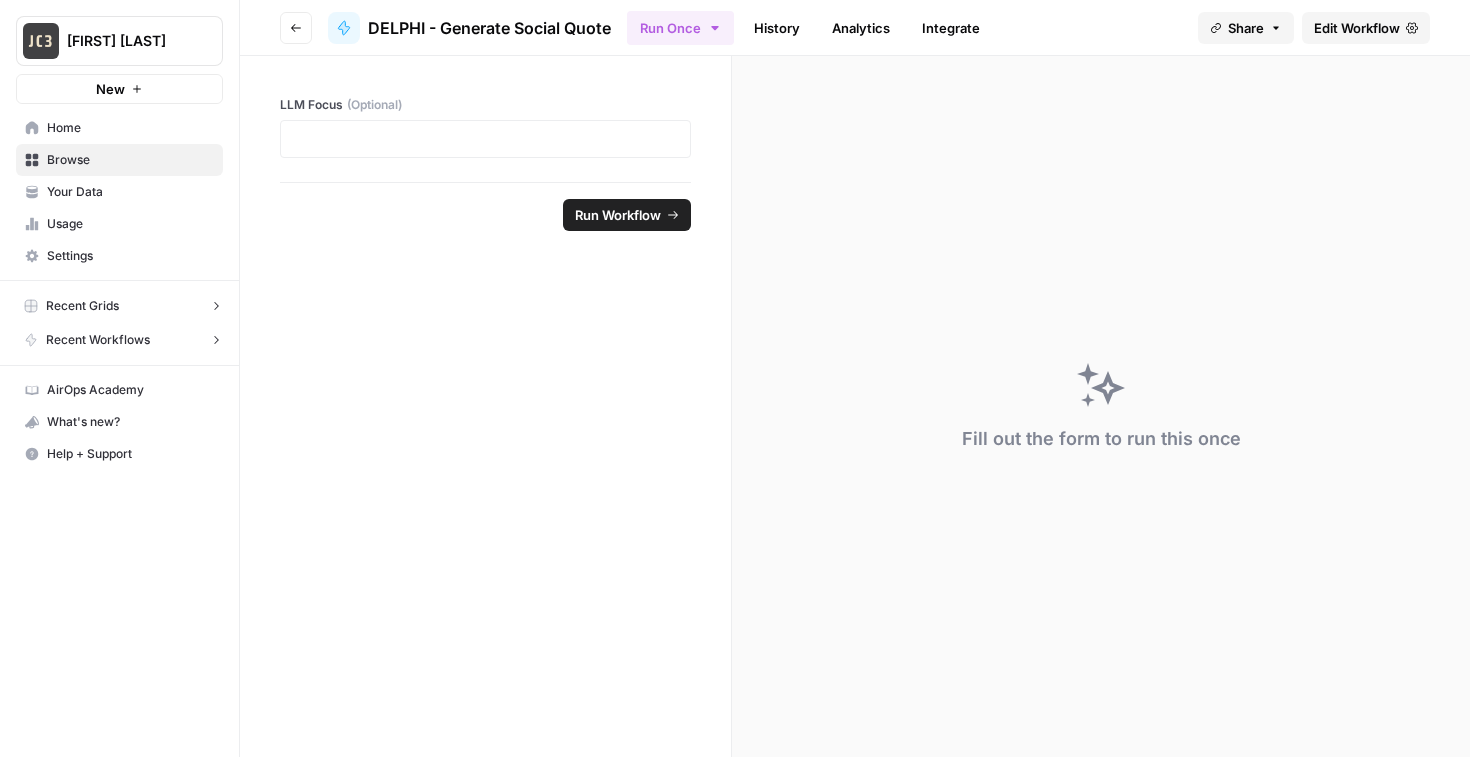 click on "Recent Grids" at bounding box center (82, 306) 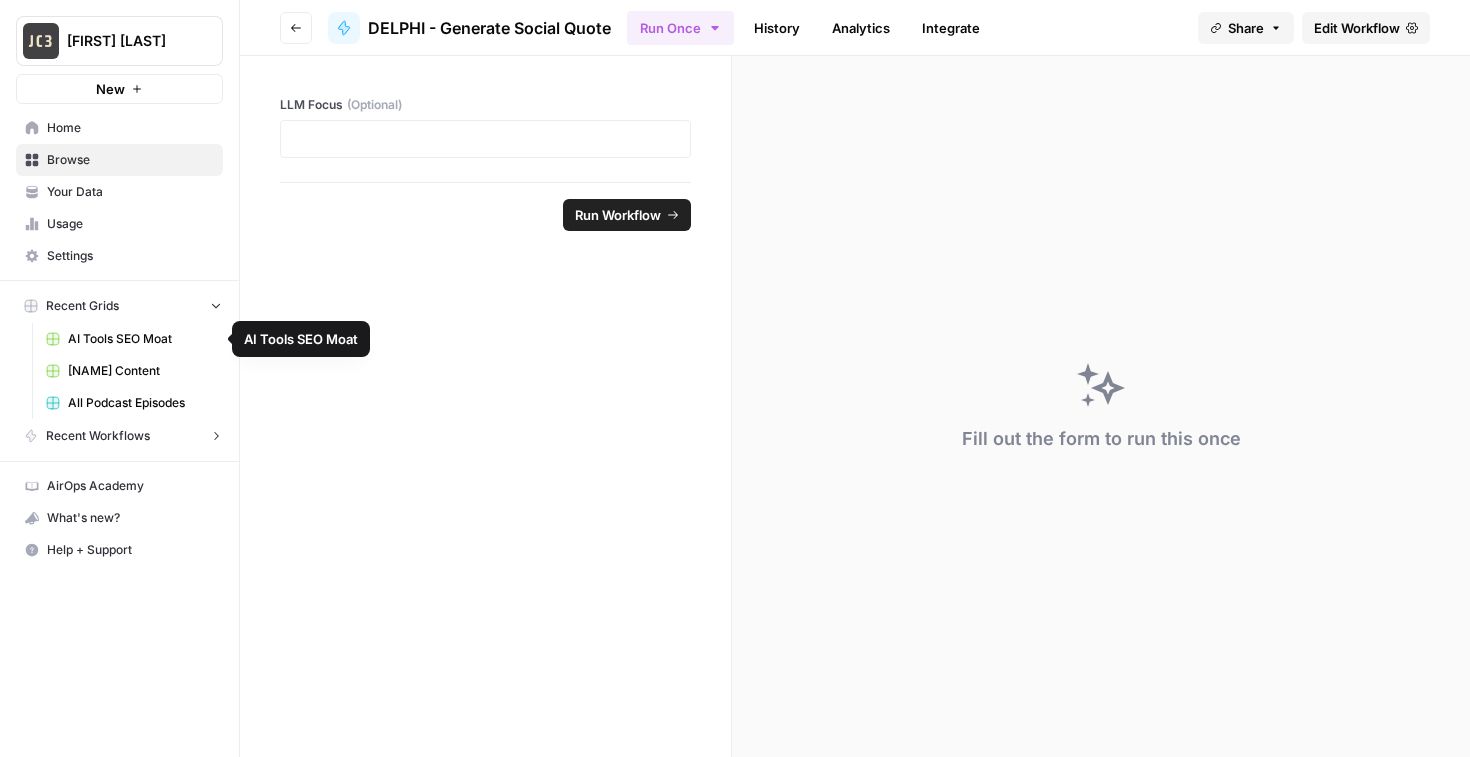 click on "AI Tools SEO Moat" at bounding box center [141, 339] 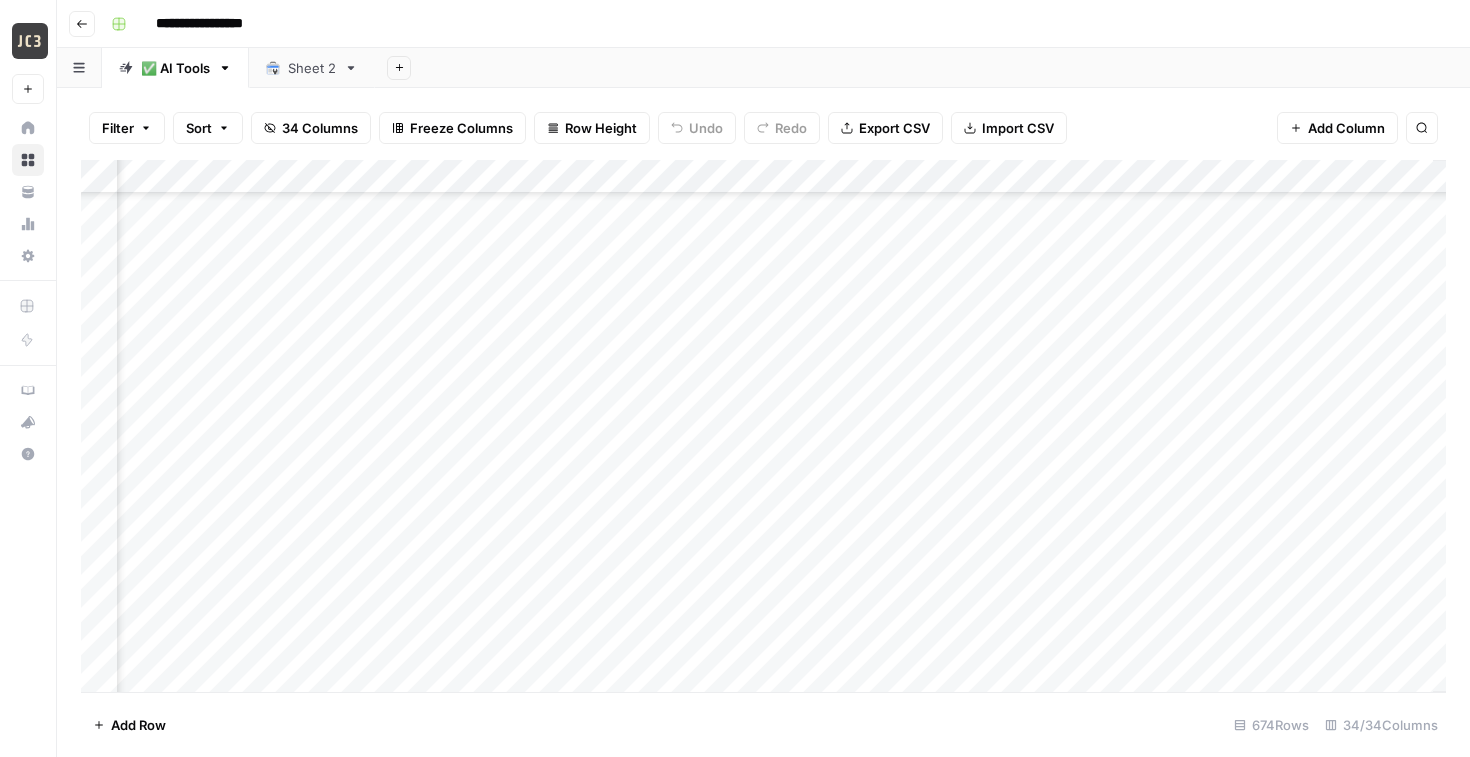 scroll, scrollTop: 337, scrollLeft: 7513, axis: both 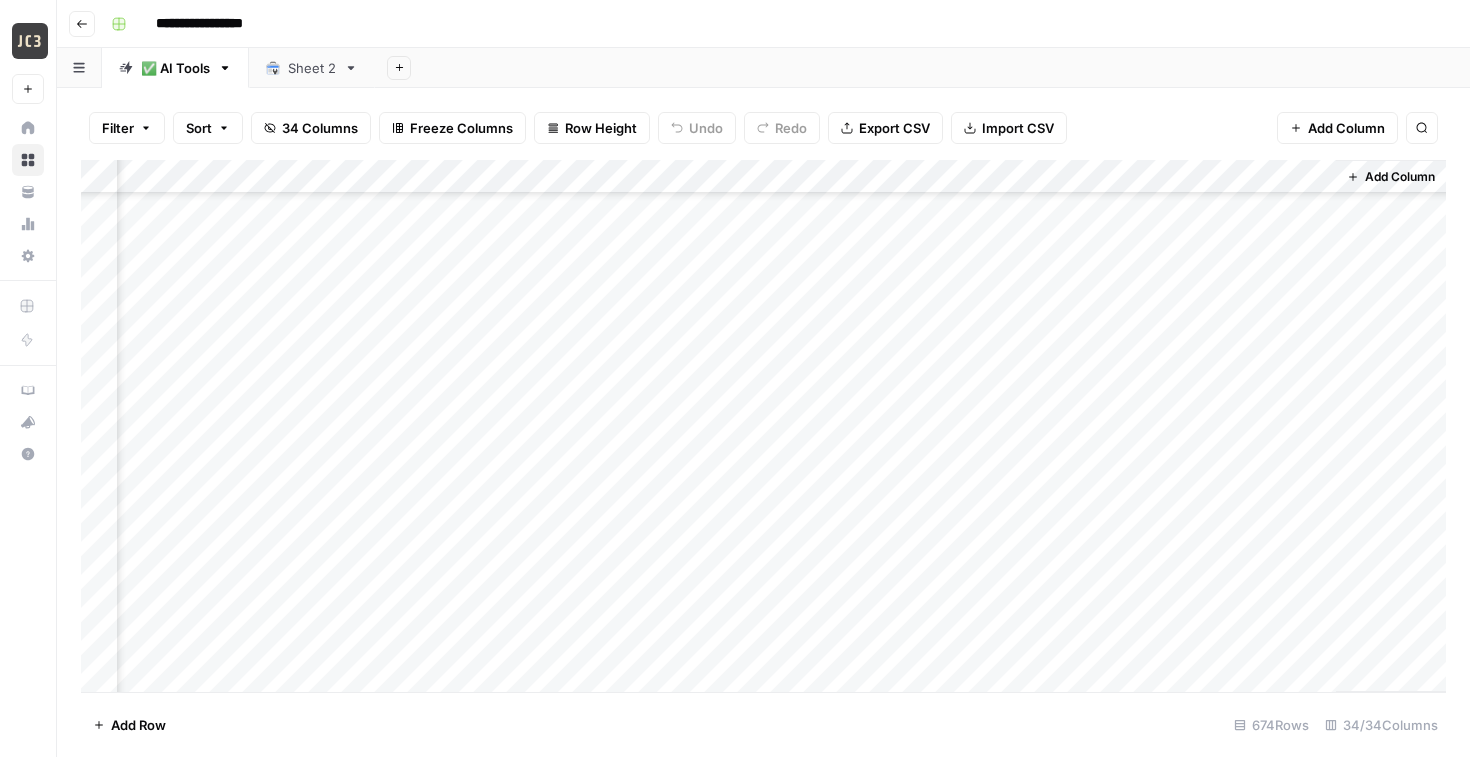 click on "Add Column" at bounding box center (763, 426) 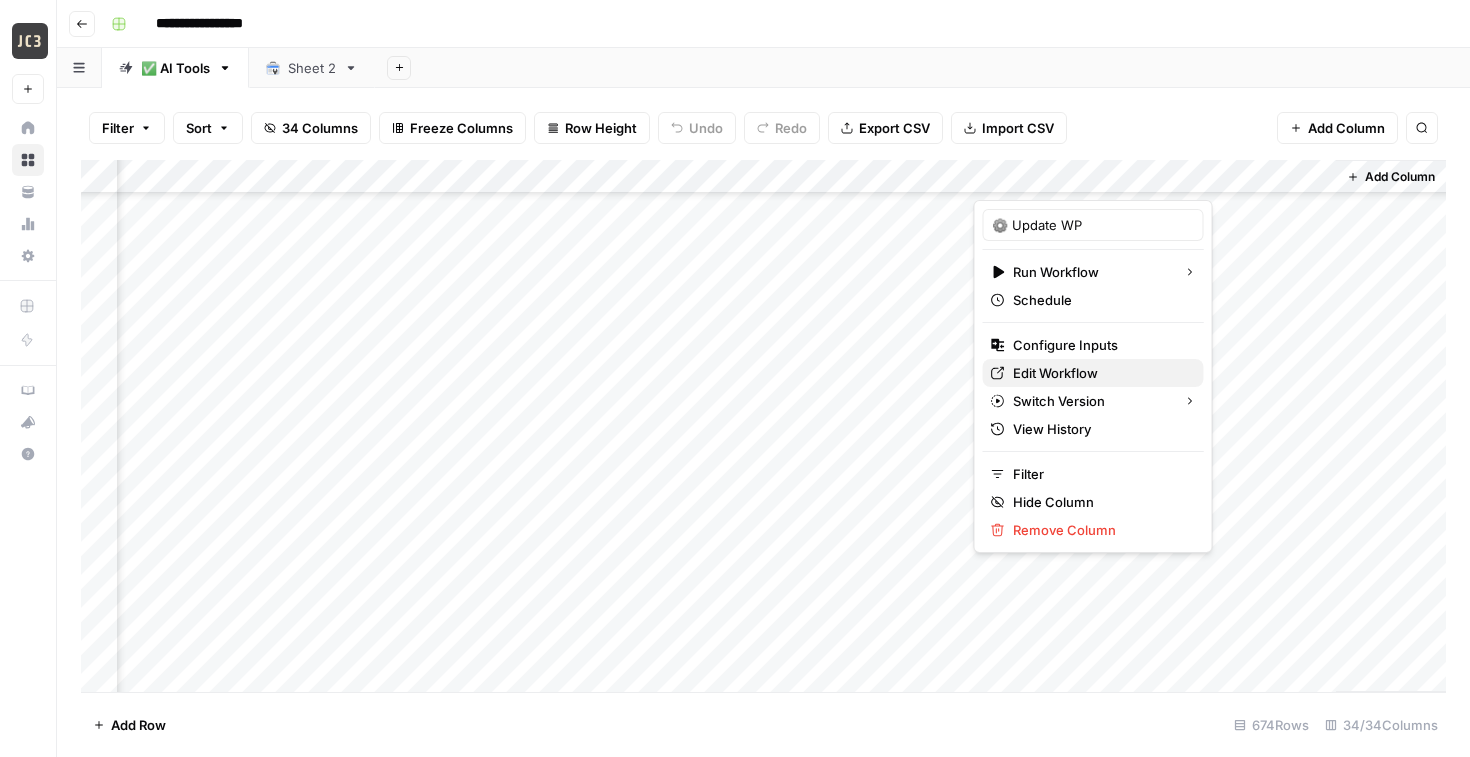click on "Edit Workflow" at bounding box center (1100, 373) 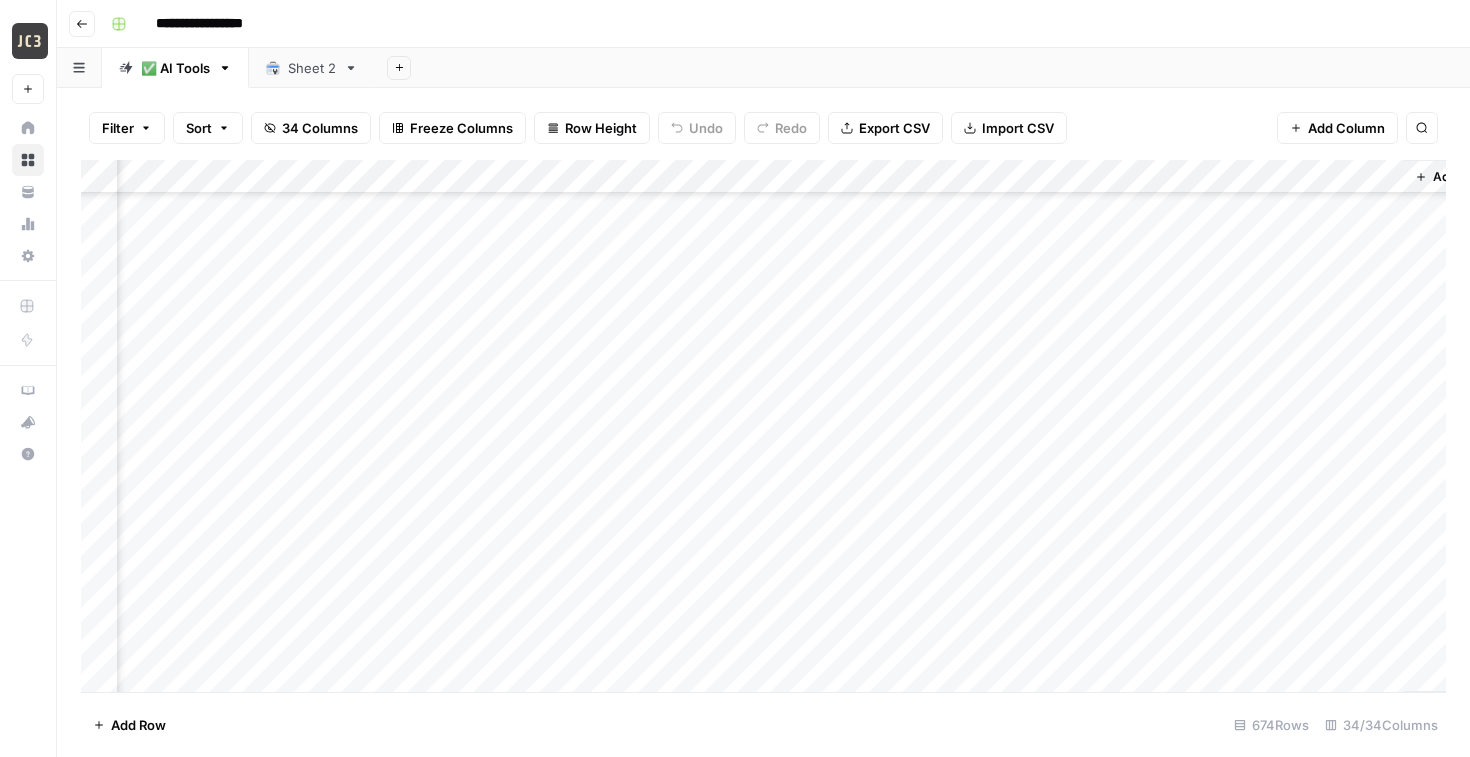 scroll, scrollTop: 337, scrollLeft: 7513, axis: both 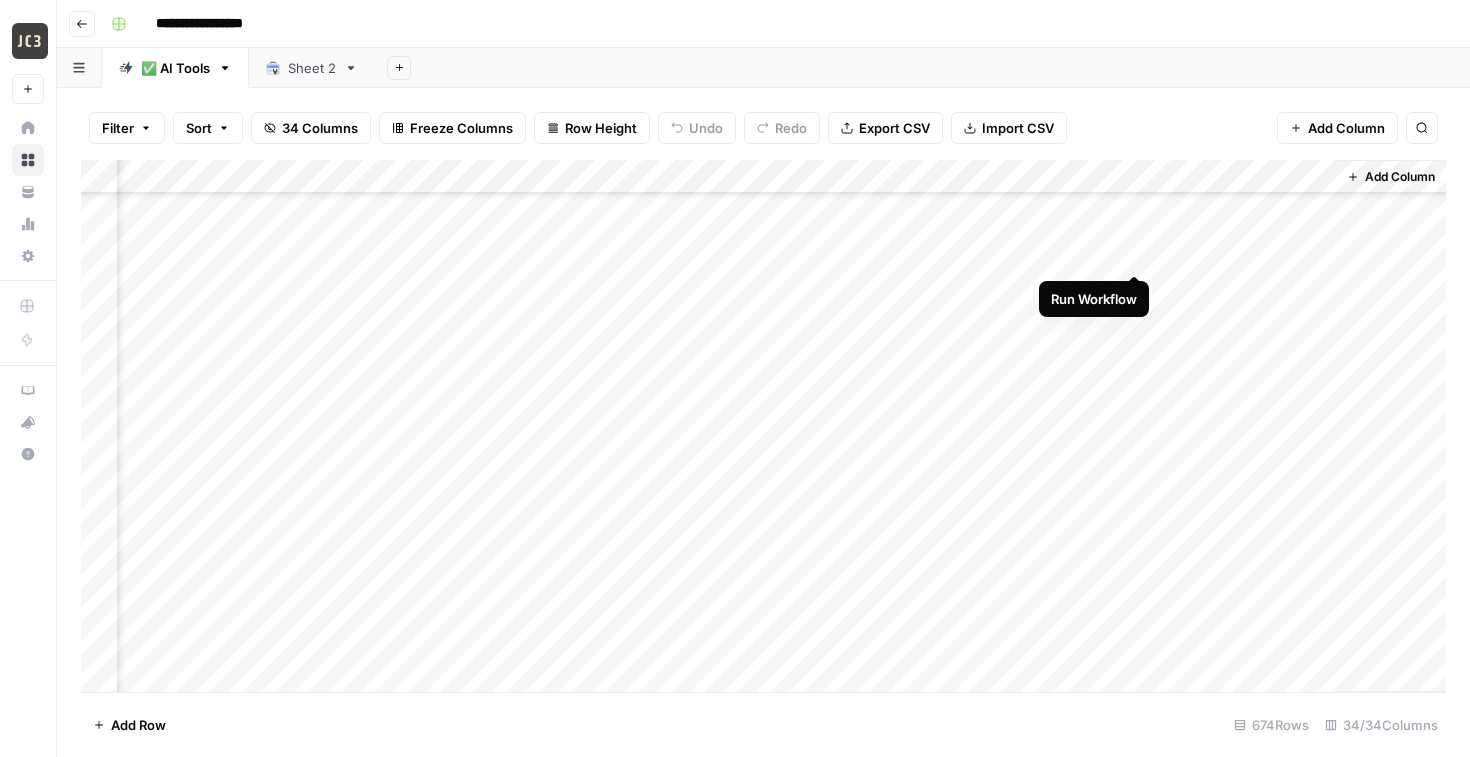 click on "Add Column" at bounding box center (763, 426) 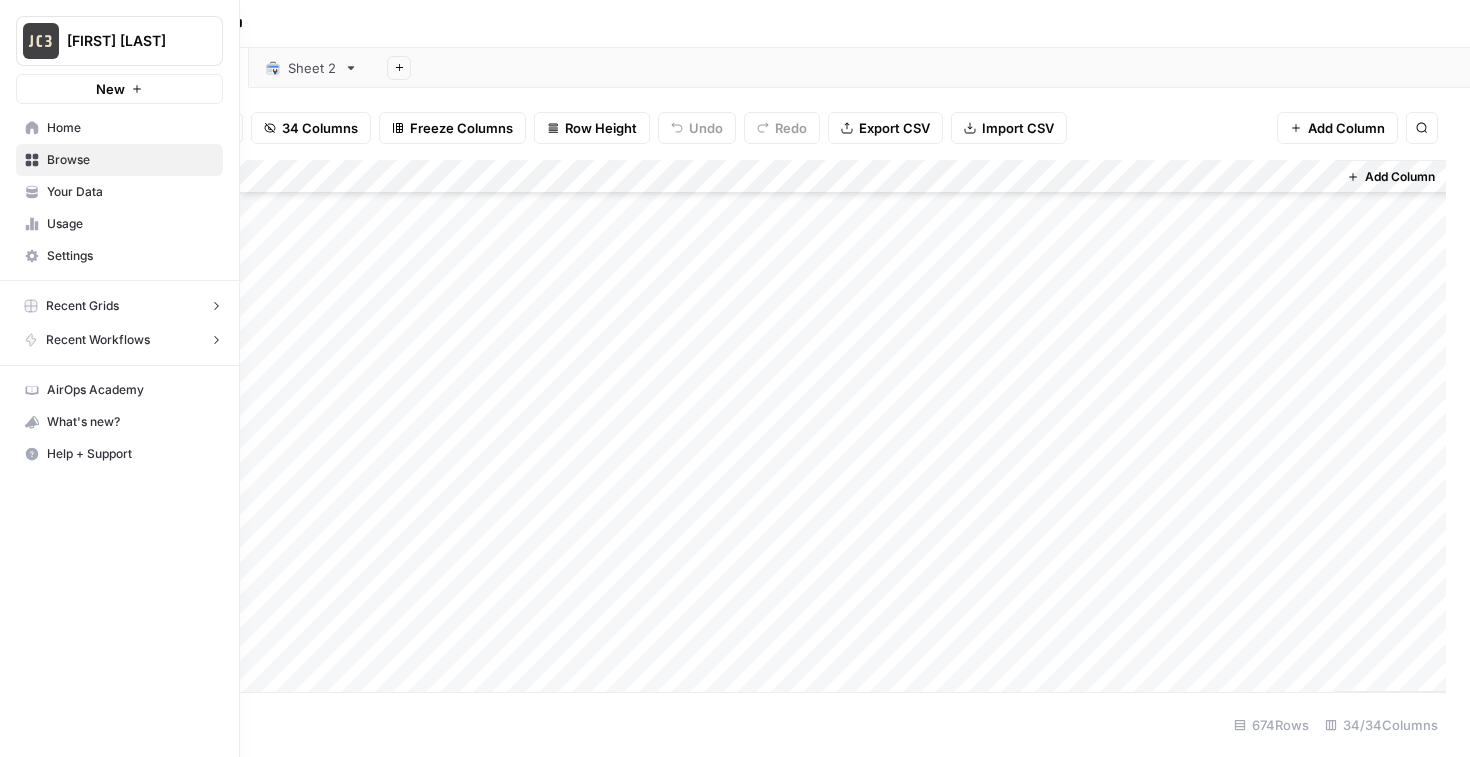 click on "Browse" at bounding box center (130, 160) 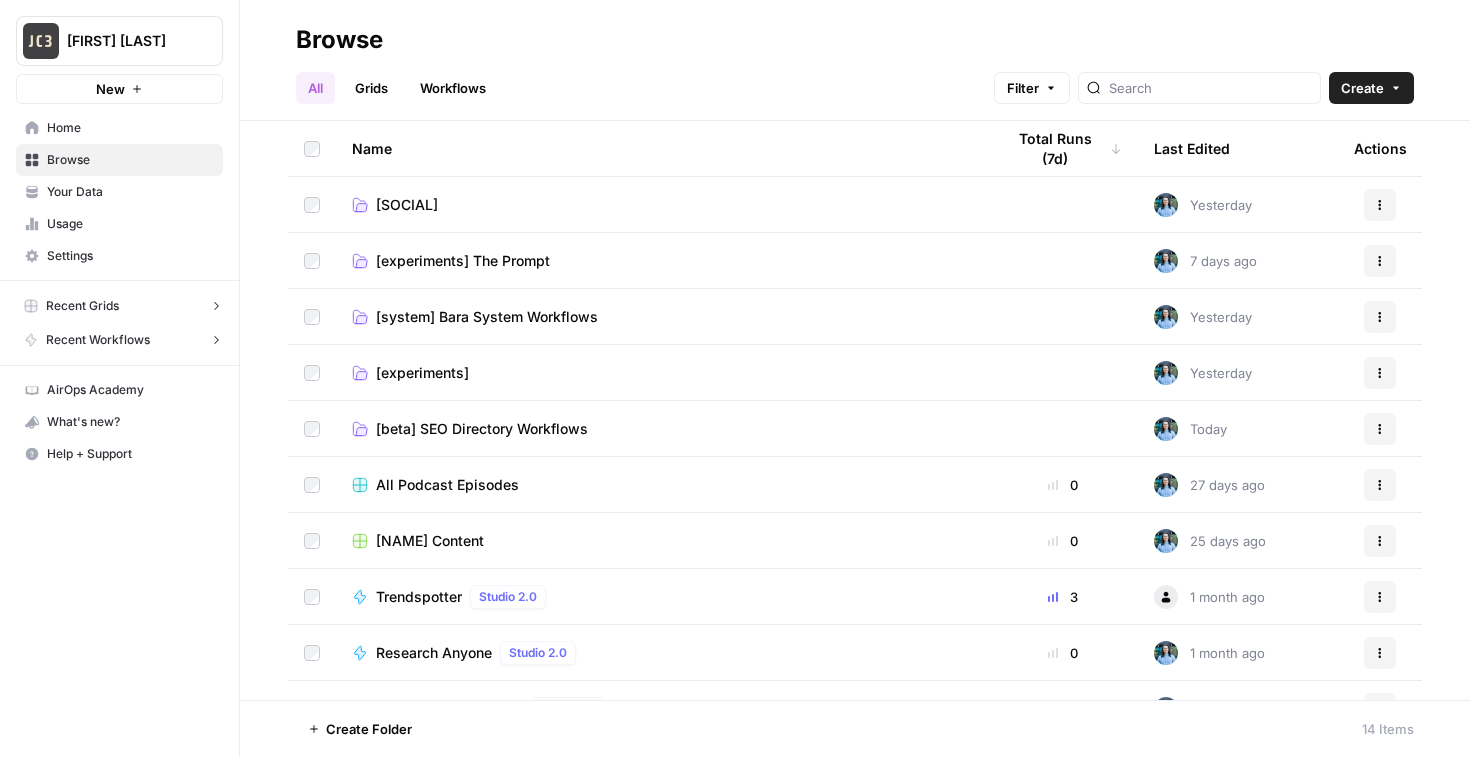 click on "[experiments] The Prompt" at bounding box center [463, 261] 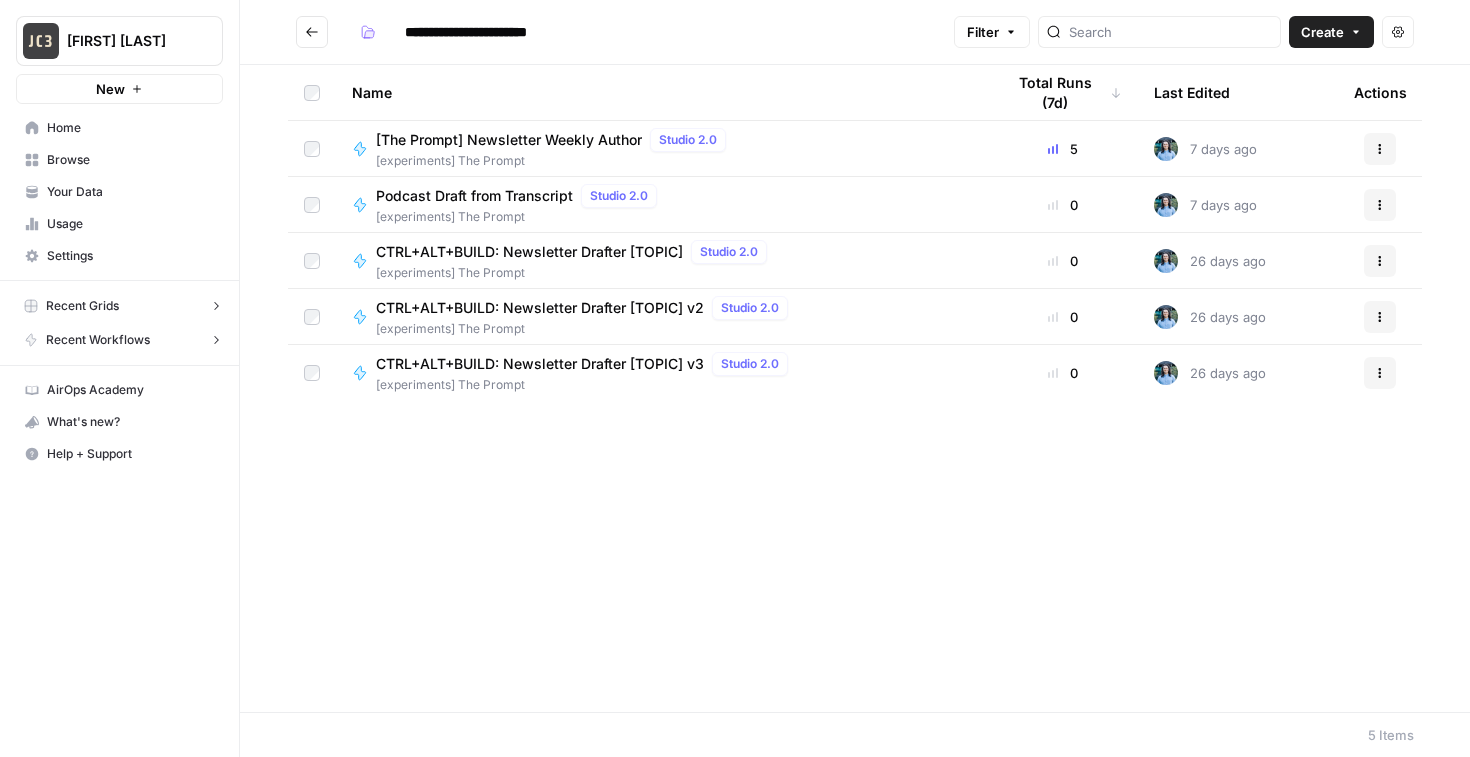 click on "CTRL+ALT+BUILD: Newsletter Drafter [TOPIC] v3" at bounding box center (540, 364) 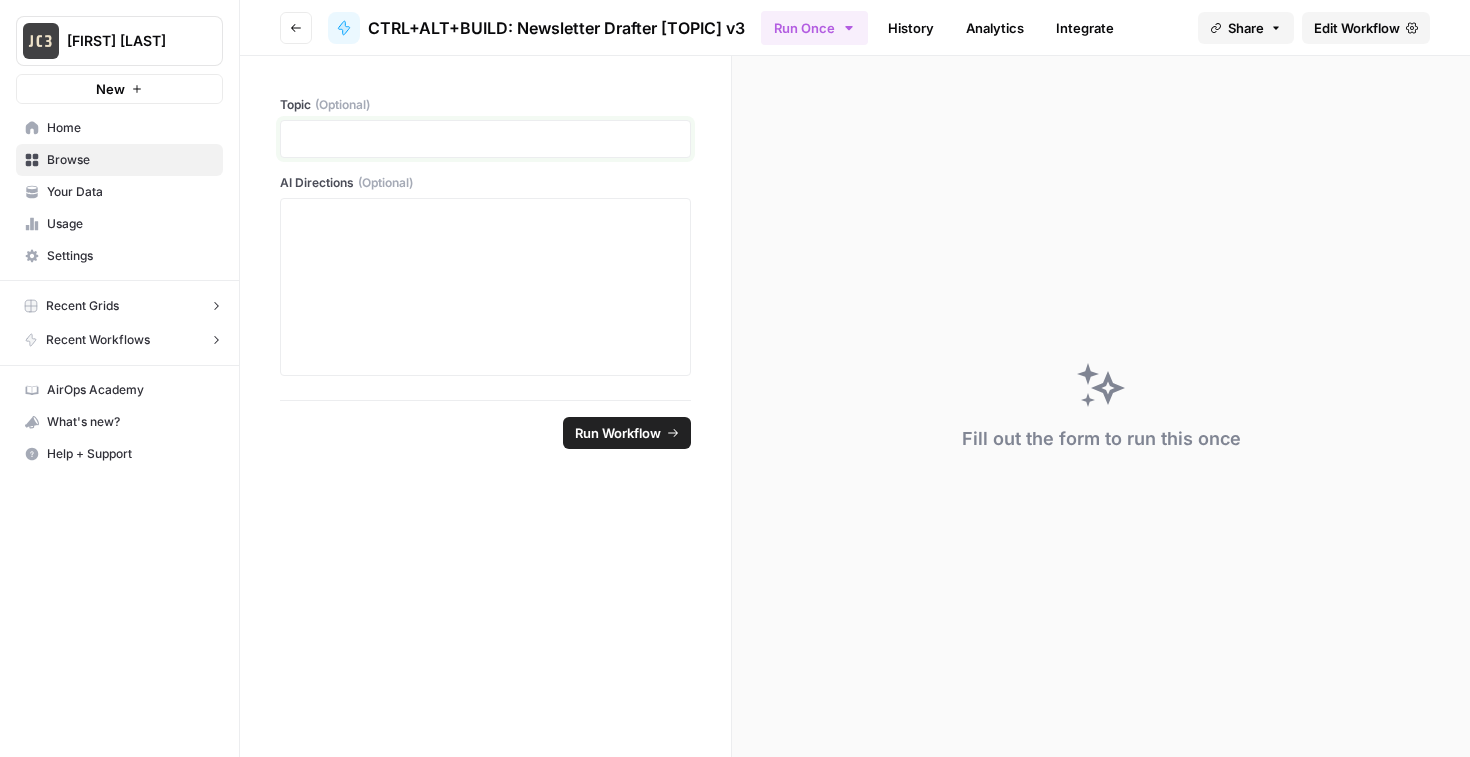 click at bounding box center [485, 139] 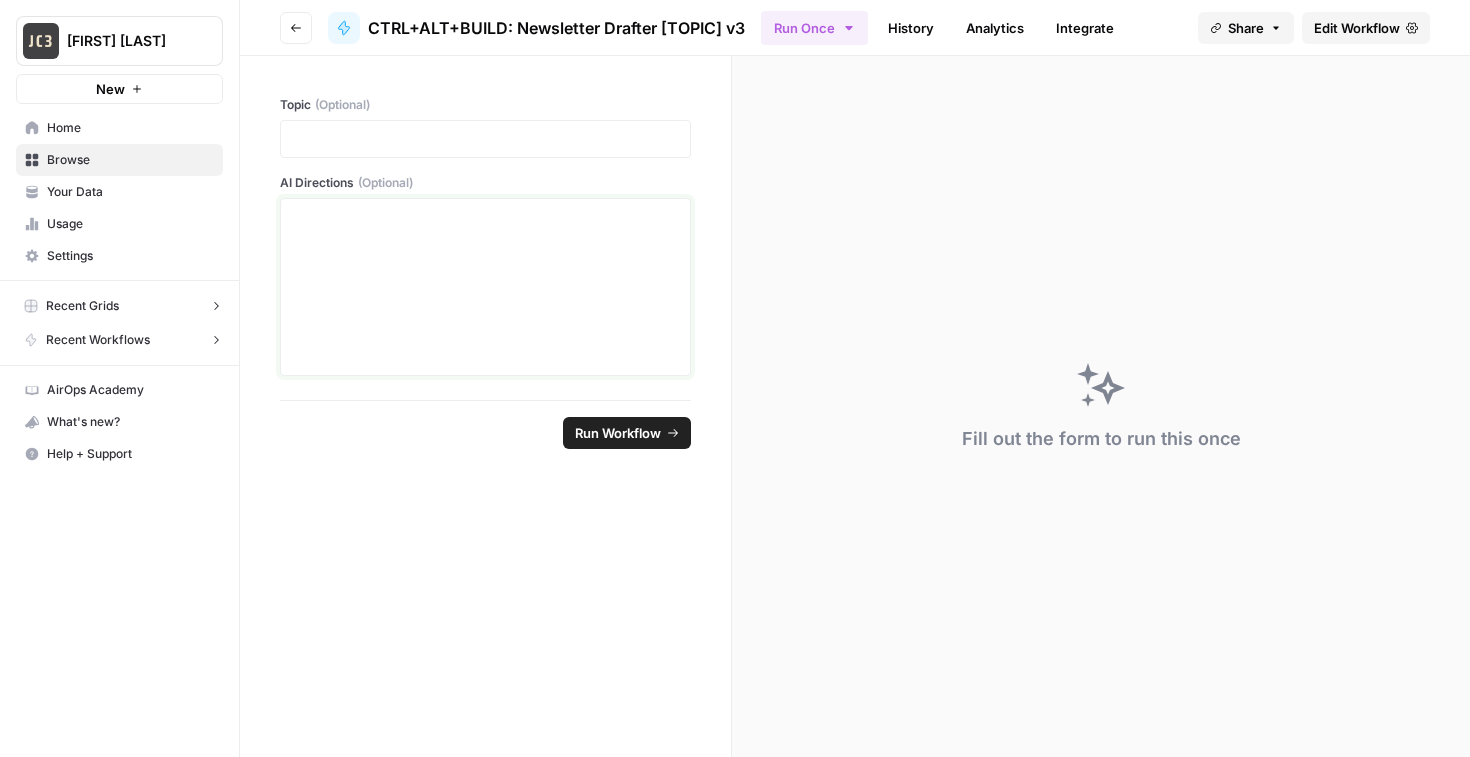 click at bounding box center (485, 217) 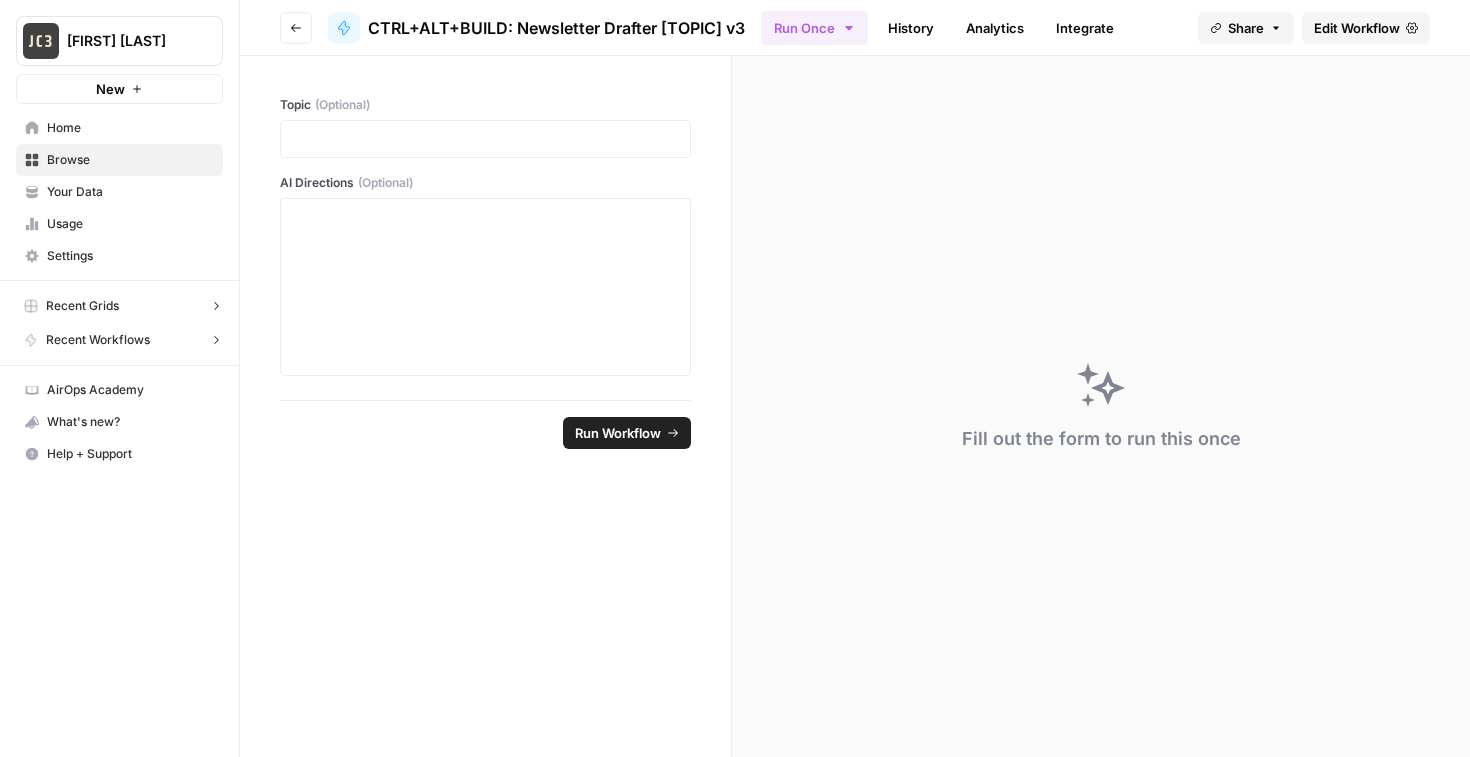 click on "Edit Workflow" at bounding box center (1366, 28) 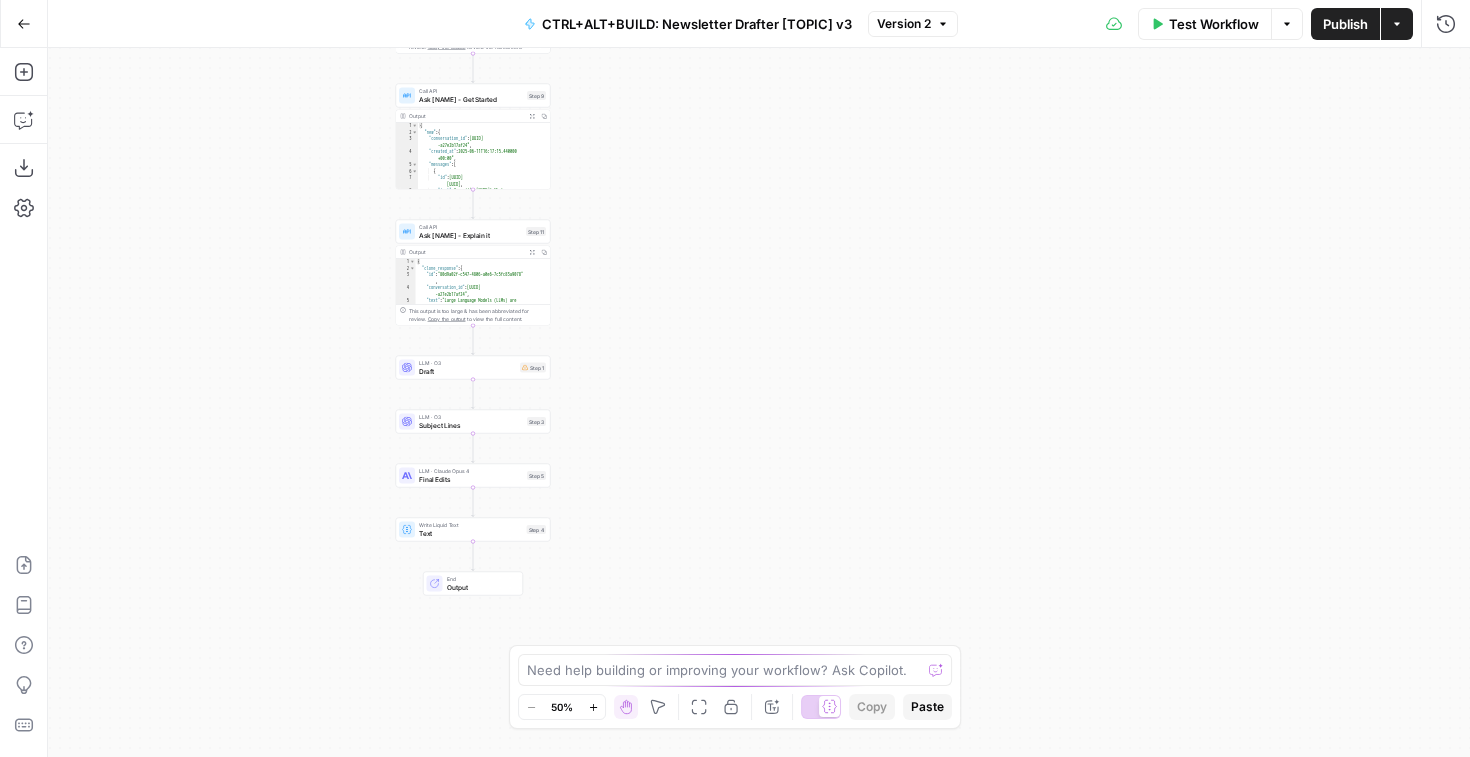 drag, startPoint x: 575, startPoint y: 457, endPoint x: 244, endPoint y: 270, distance: 380.17102 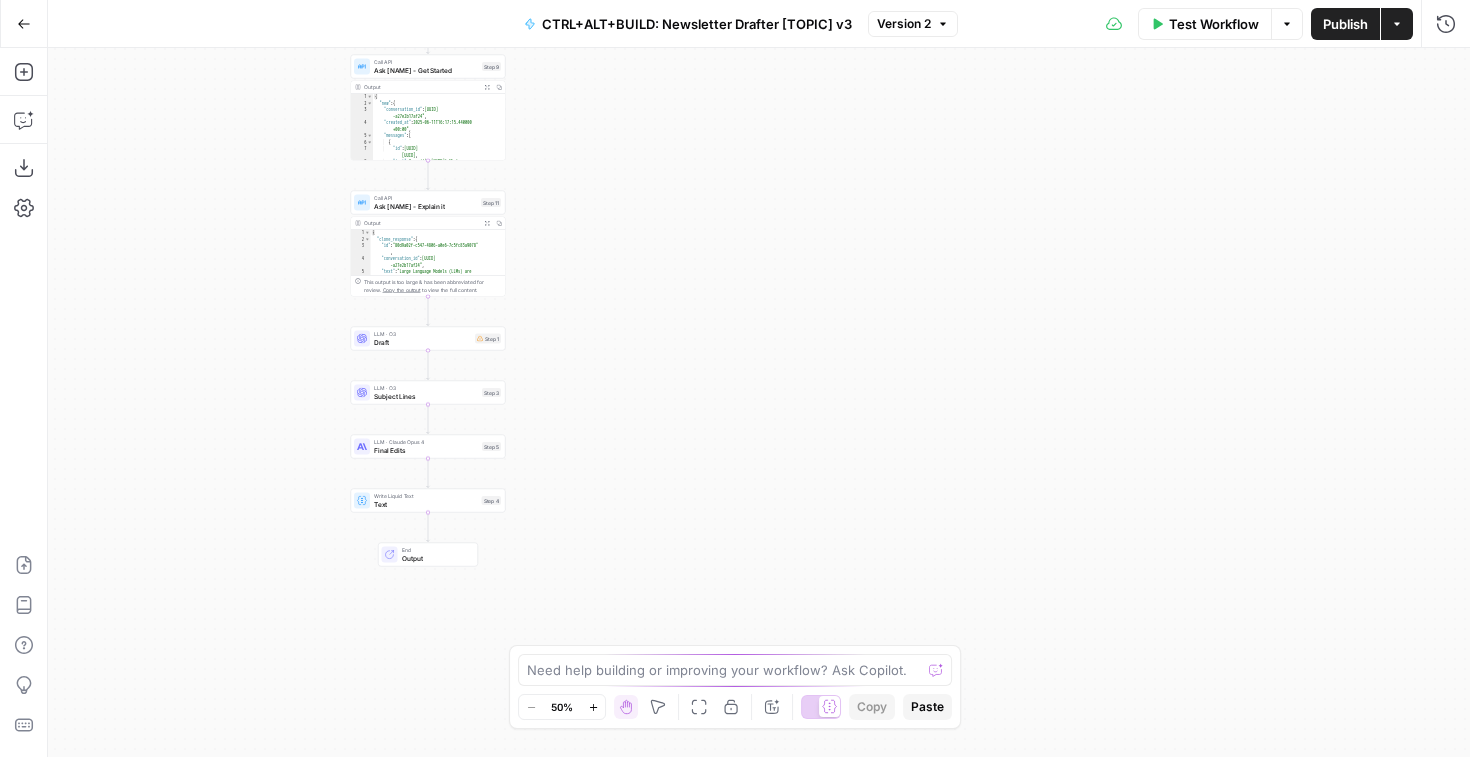 click on "Subject Lines" at bounding box center [426, 396] 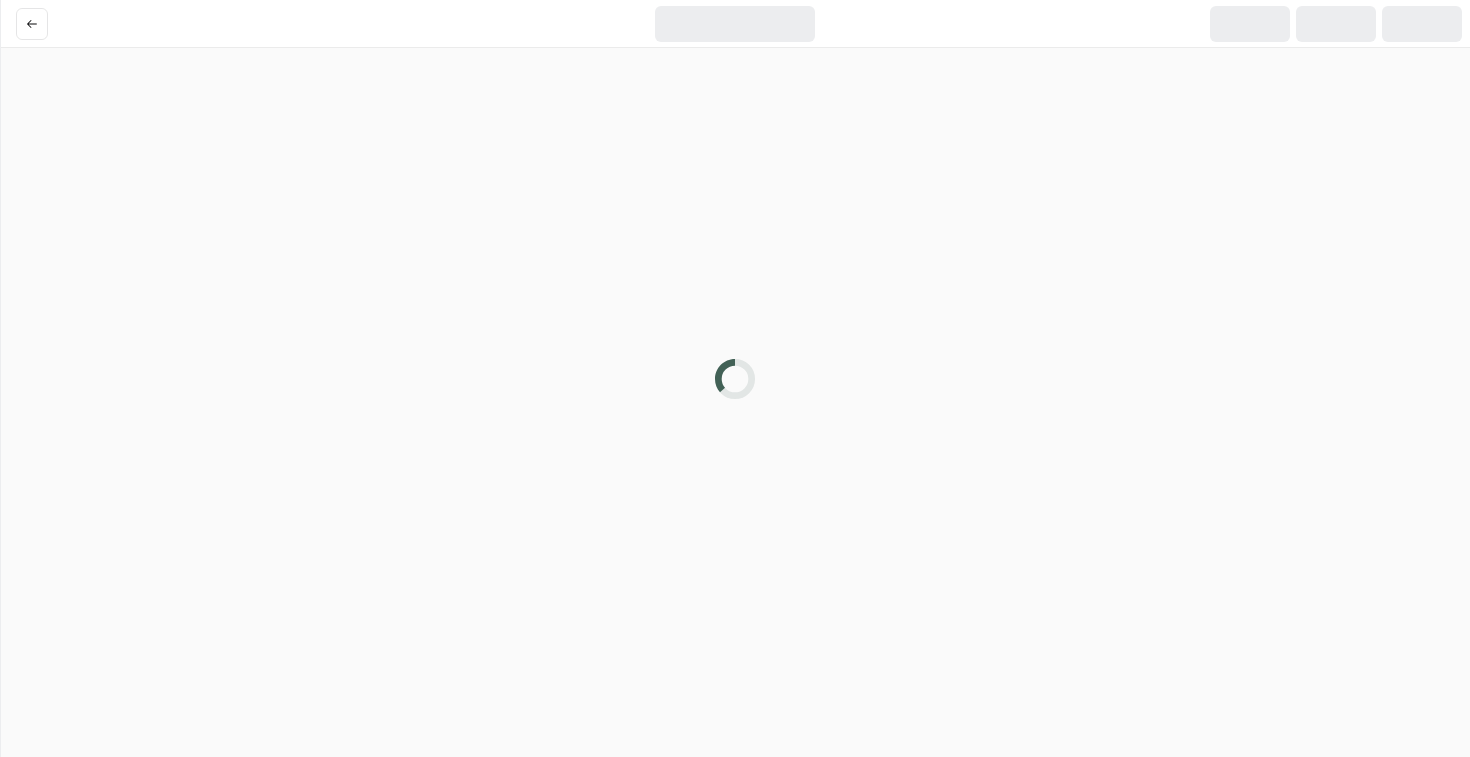 scroll, scrollTop: 0, scrollLeft: 0, axis: both 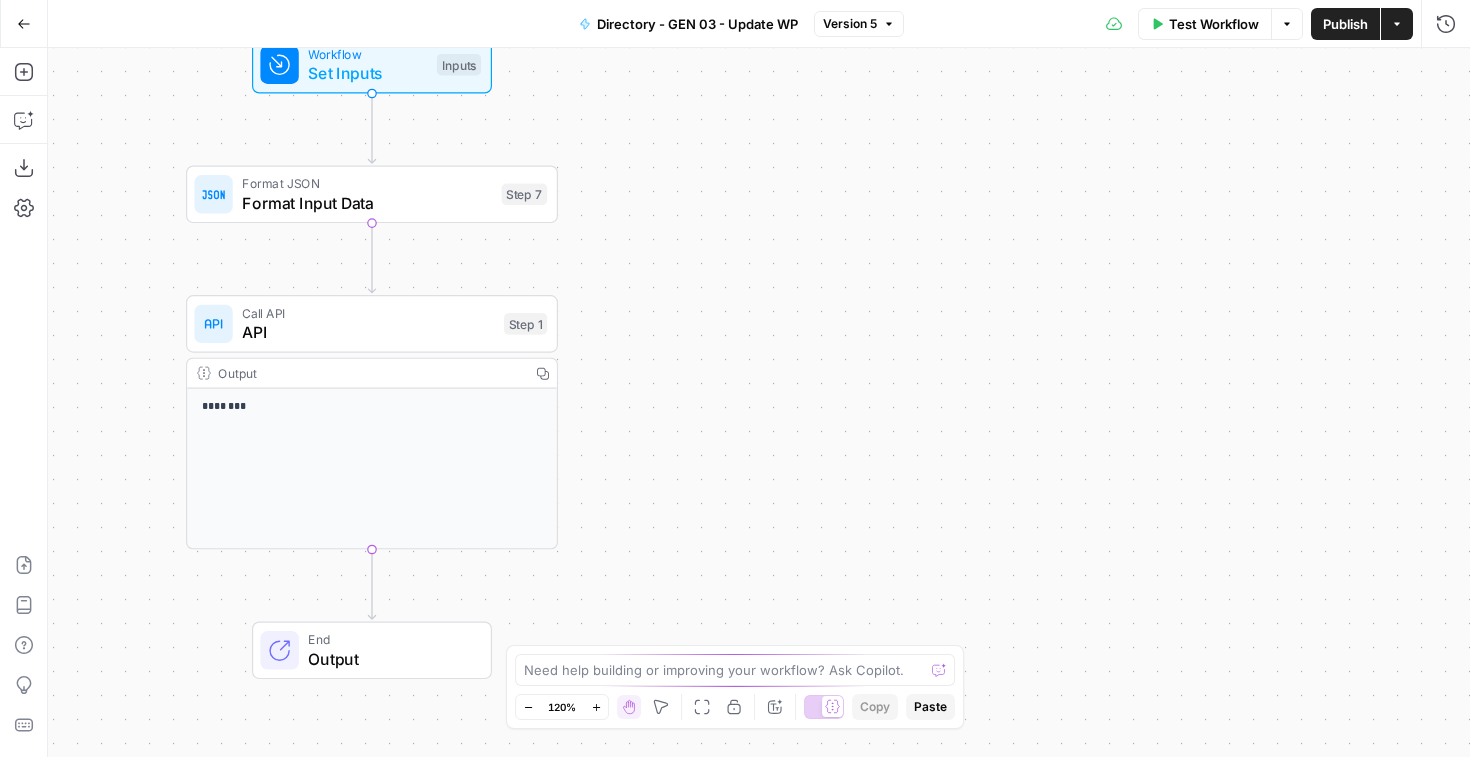 drag, startPoint x: 1022, startPoint y: 300, endPoint x: 630, endPoint y: 245, distance: 395.8396 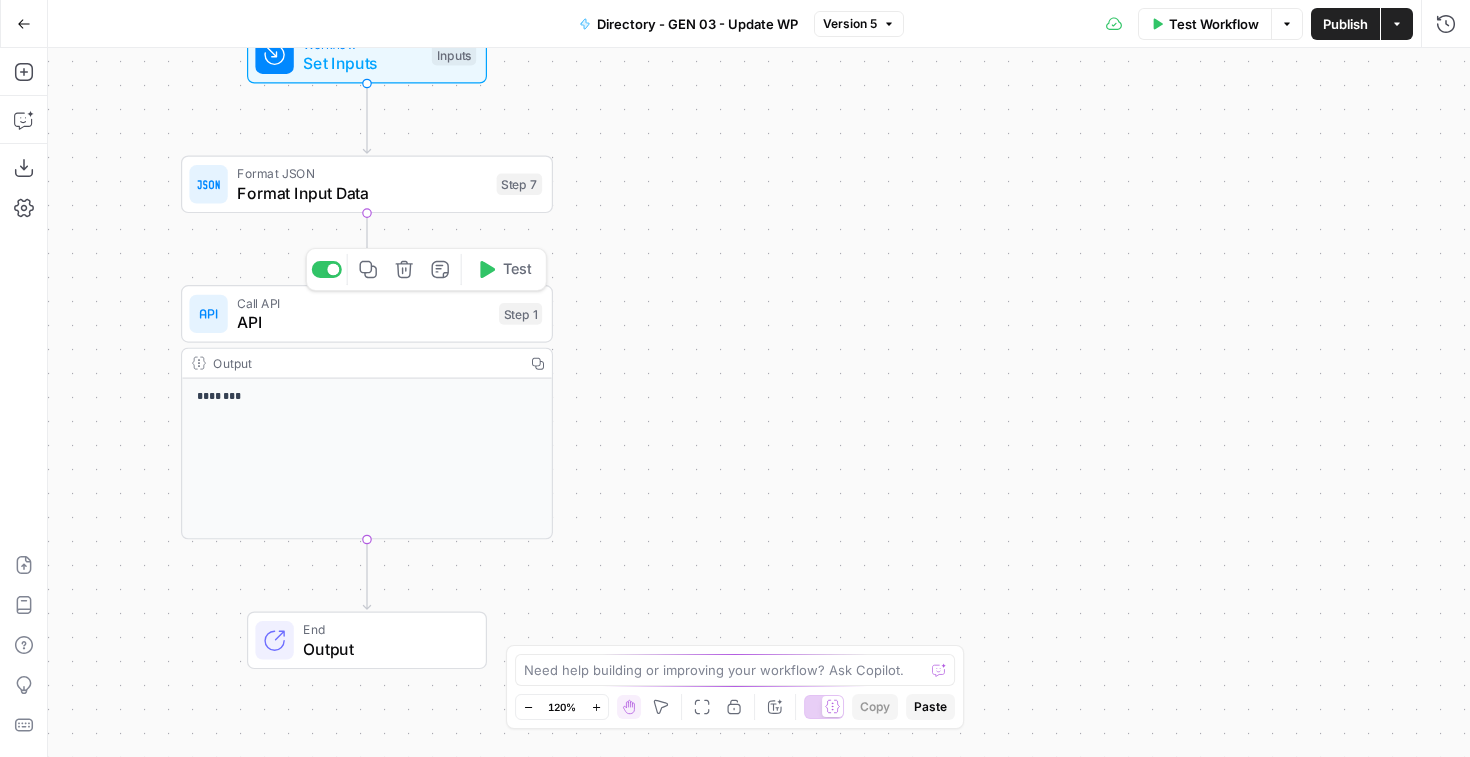click on "API" at bounding box center [363, 322] 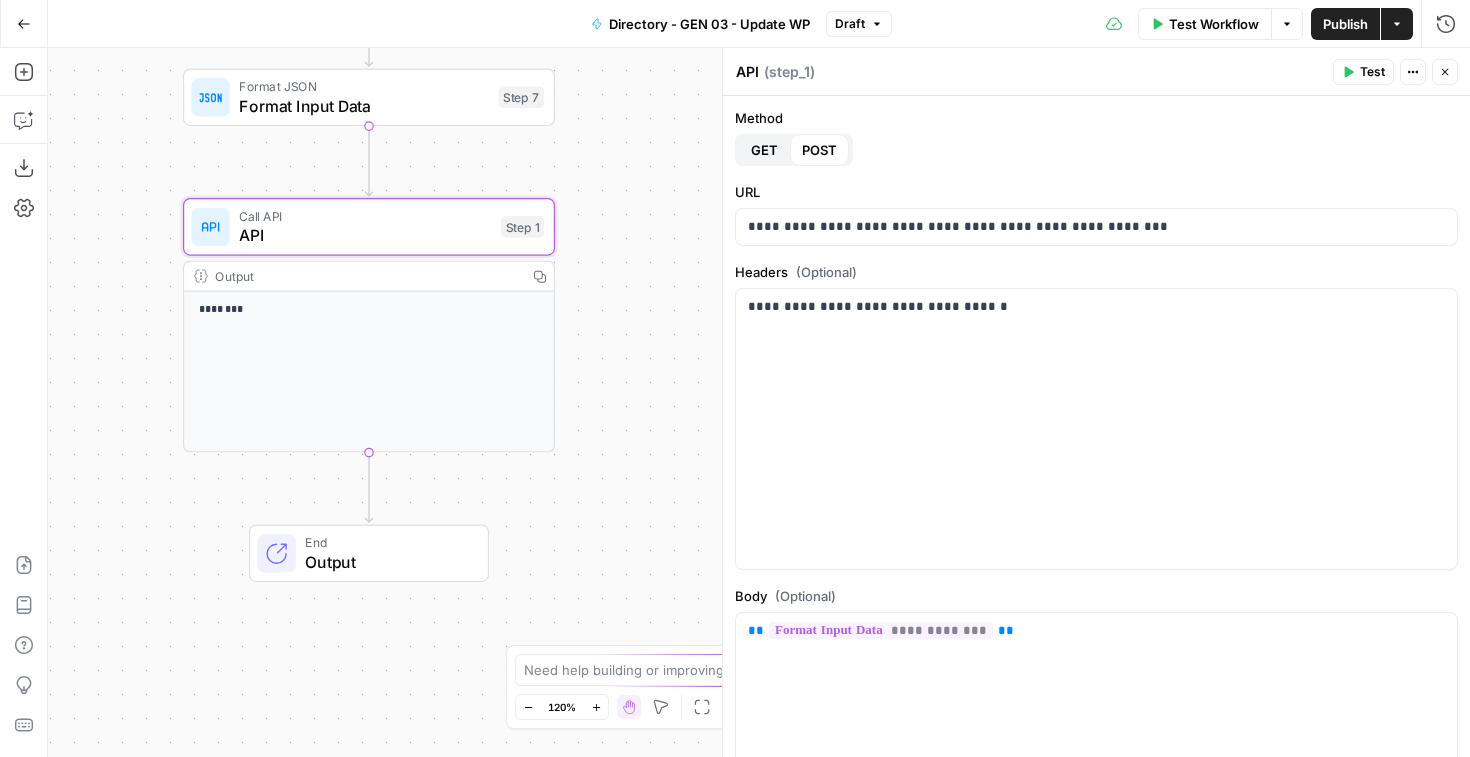 drag, startPoint x: 643, startPoint y: 352, endPoint x: 644, endPoint y: 332, distance: 20.024984 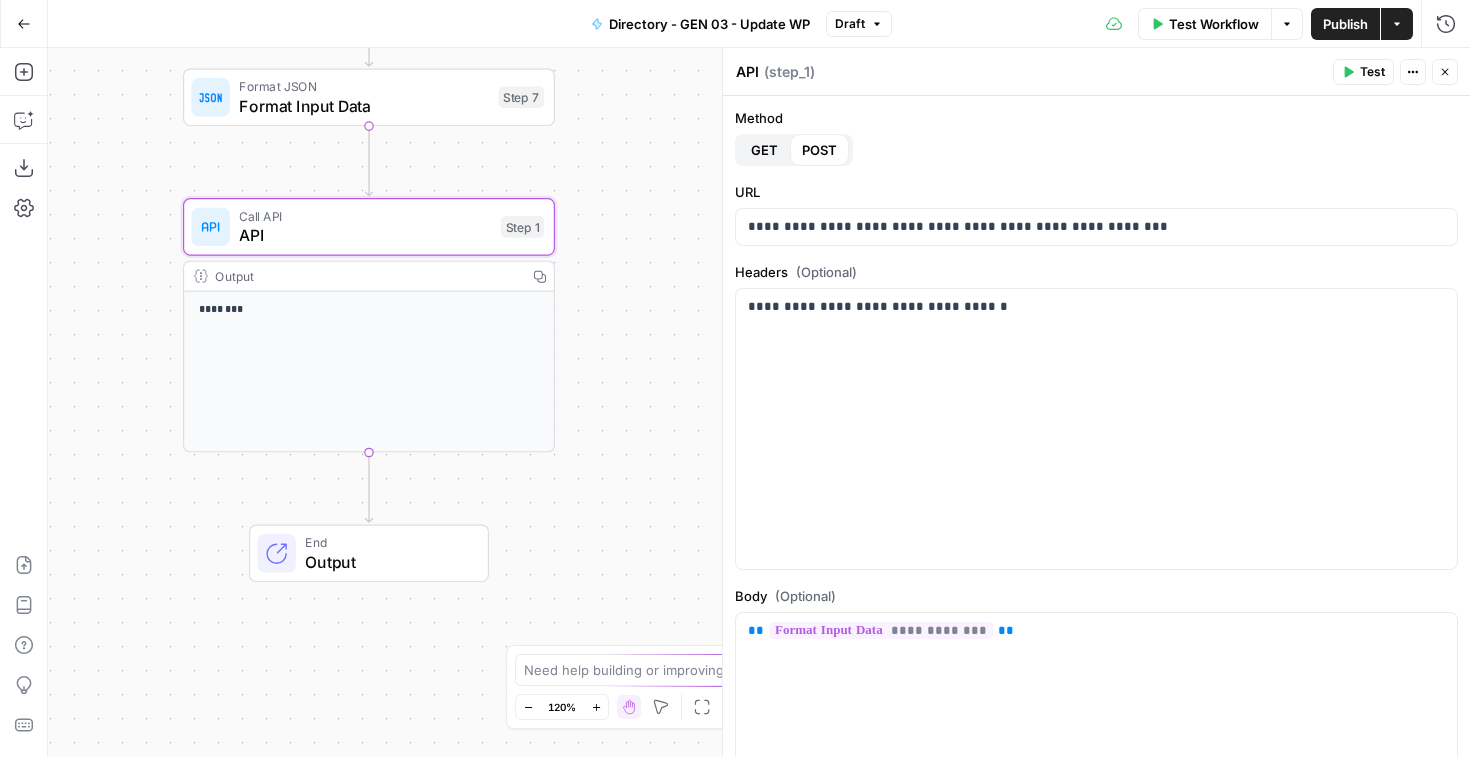 click on "Workflow Set Inputs Inputs Format JSON Format Input Data Step 7 Call API API Step 1 Output Copy ******** End Output" at bounding box center (759, 402) 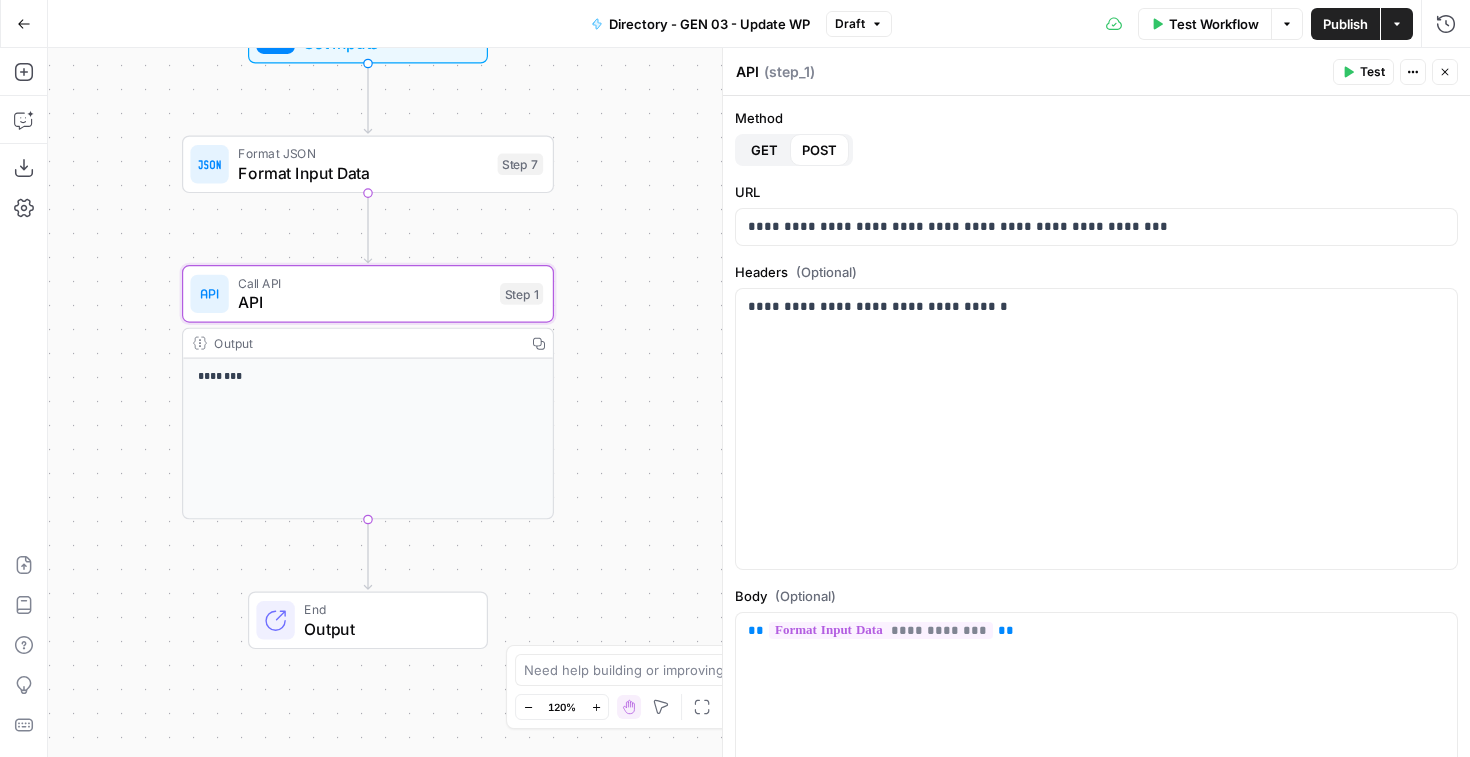 click on "Go Back" at bounding box center (24, 24) 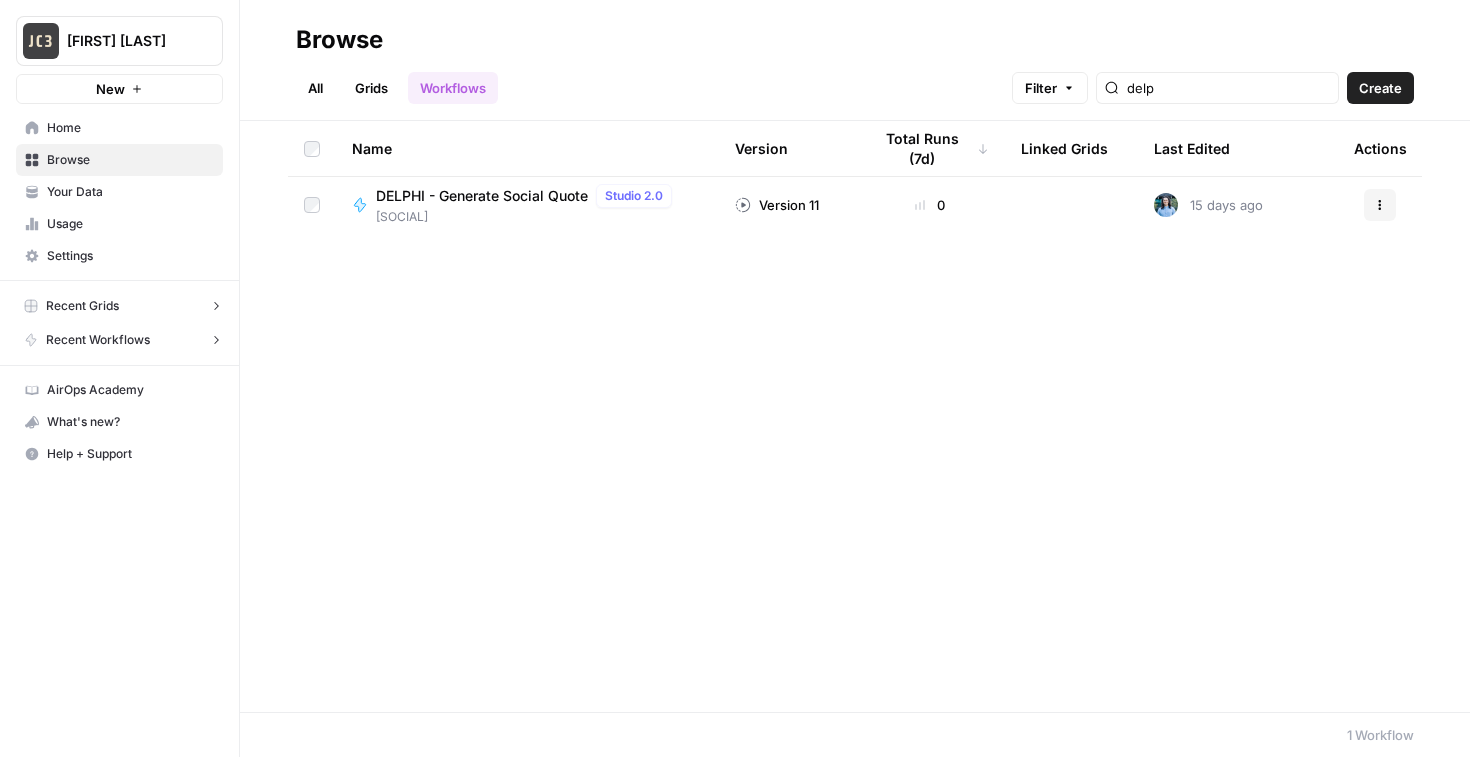 click on "DELPHI - Generate Social Quote" at bounding box center [482, 196] 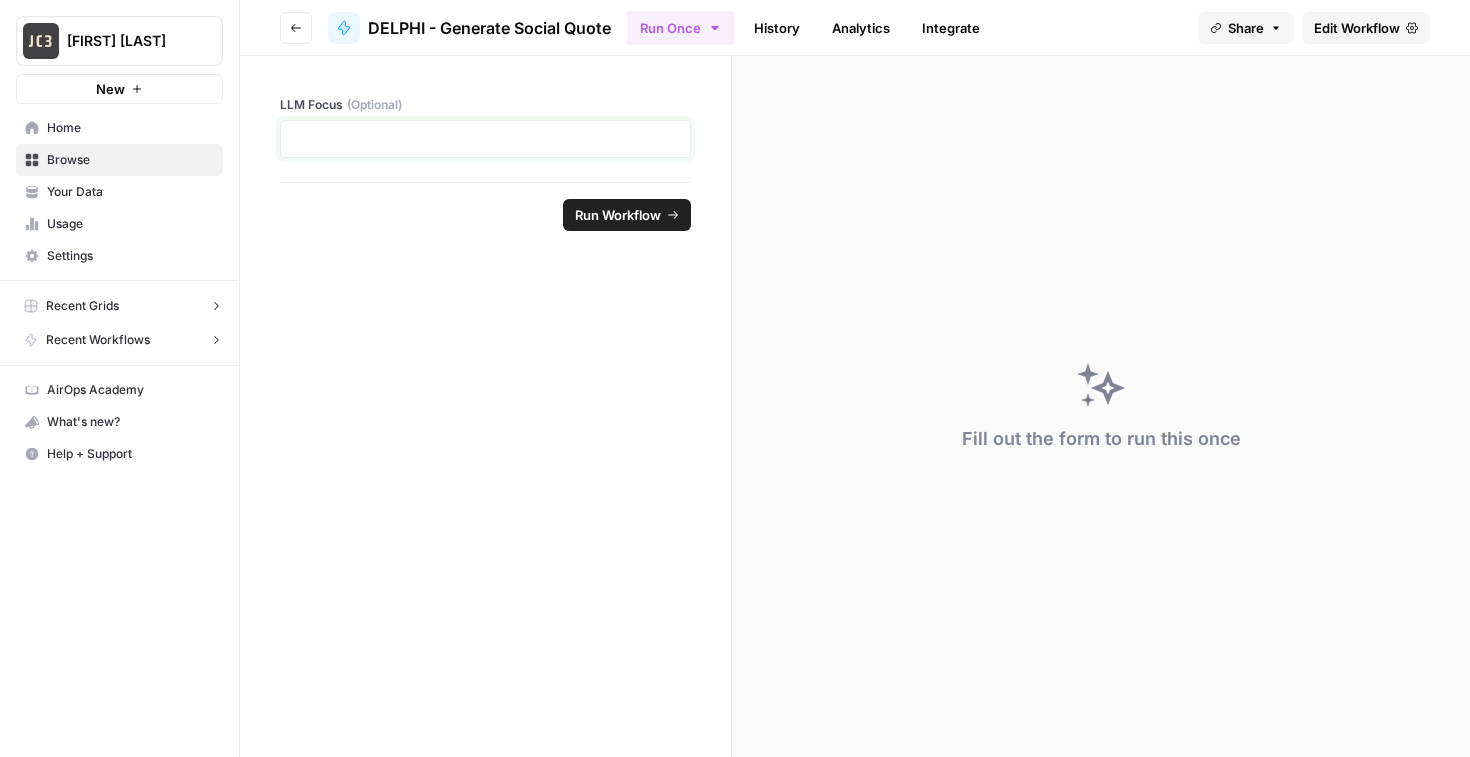 click at bounding box center (485, 139) 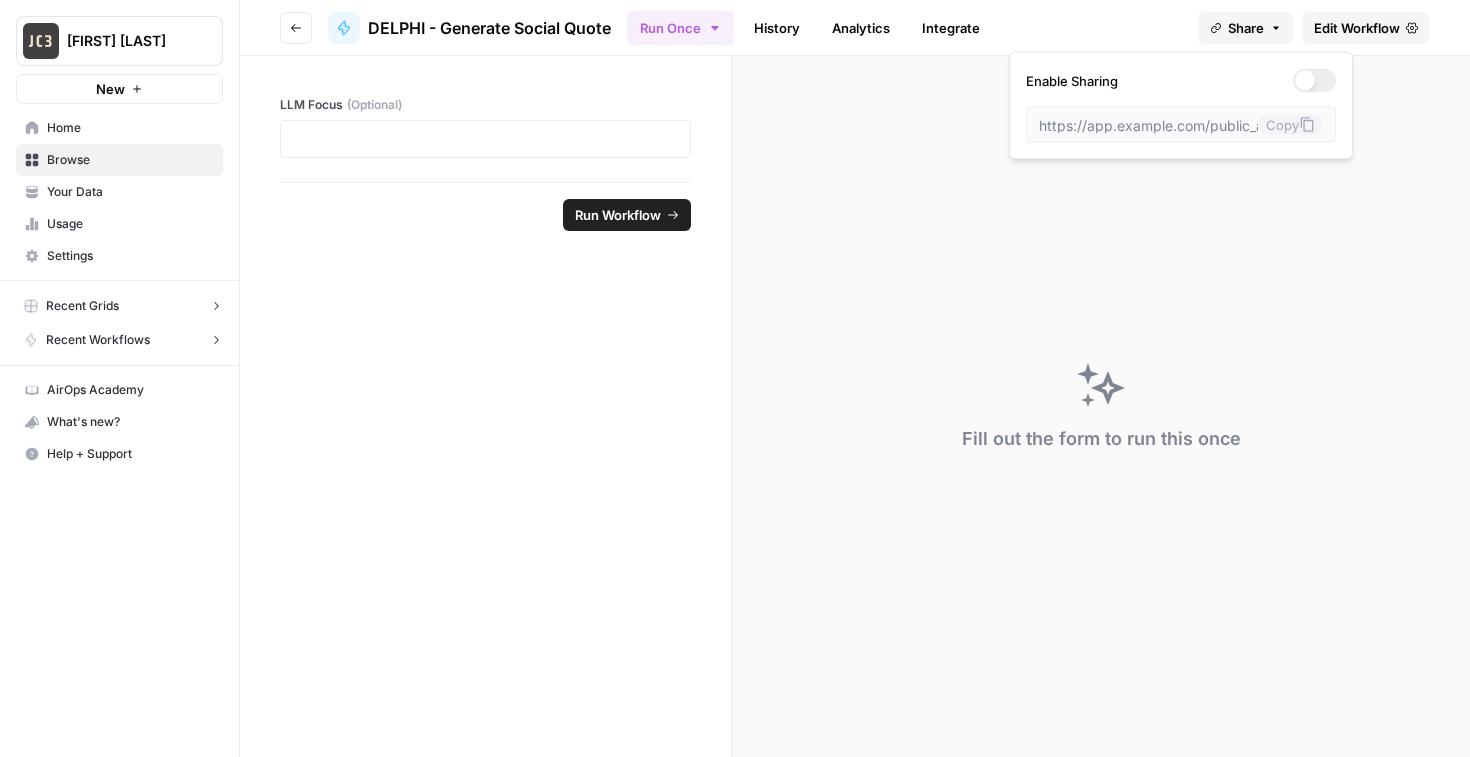 click on "Share" at bounding box center [1246, 28] 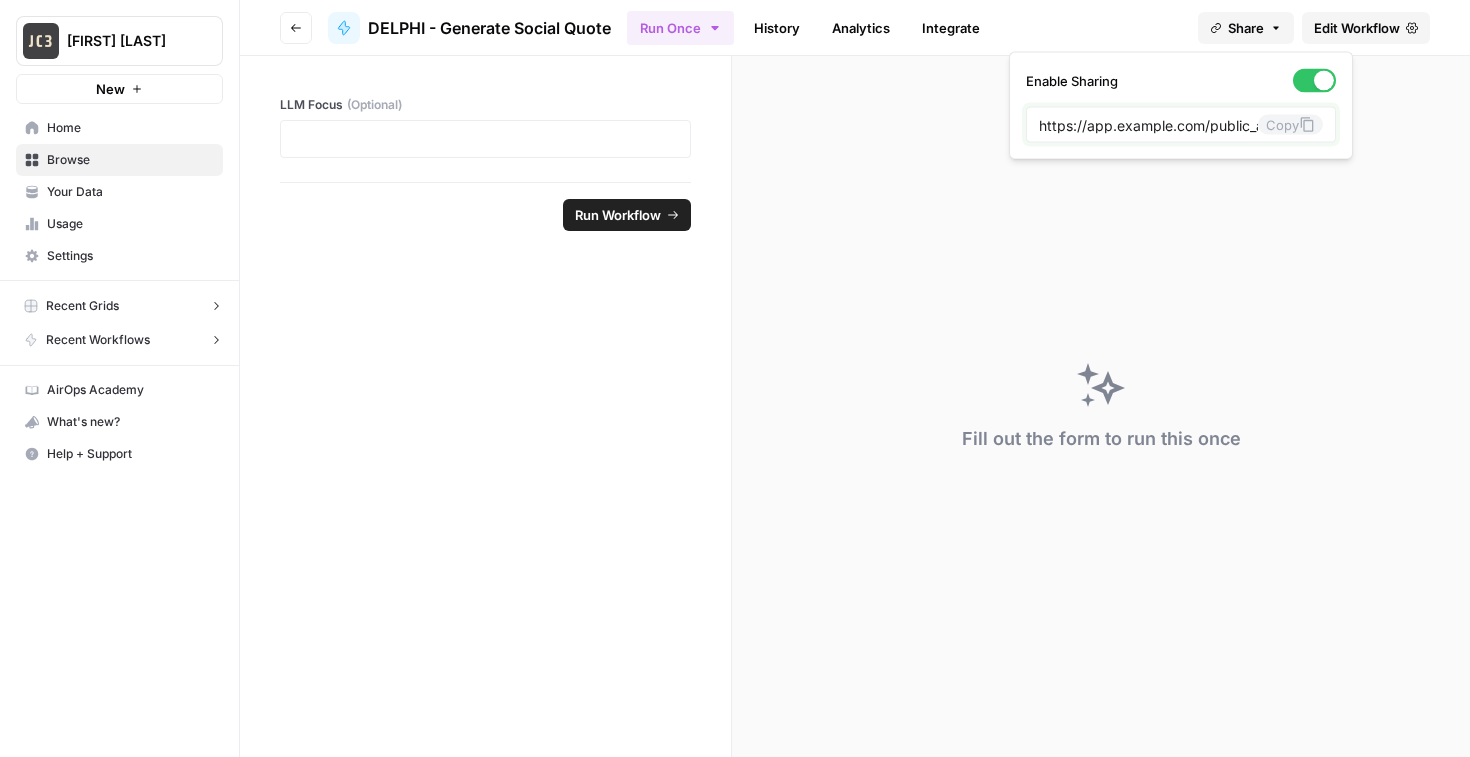 click on "Copy" at bounding box center [1290, 125] 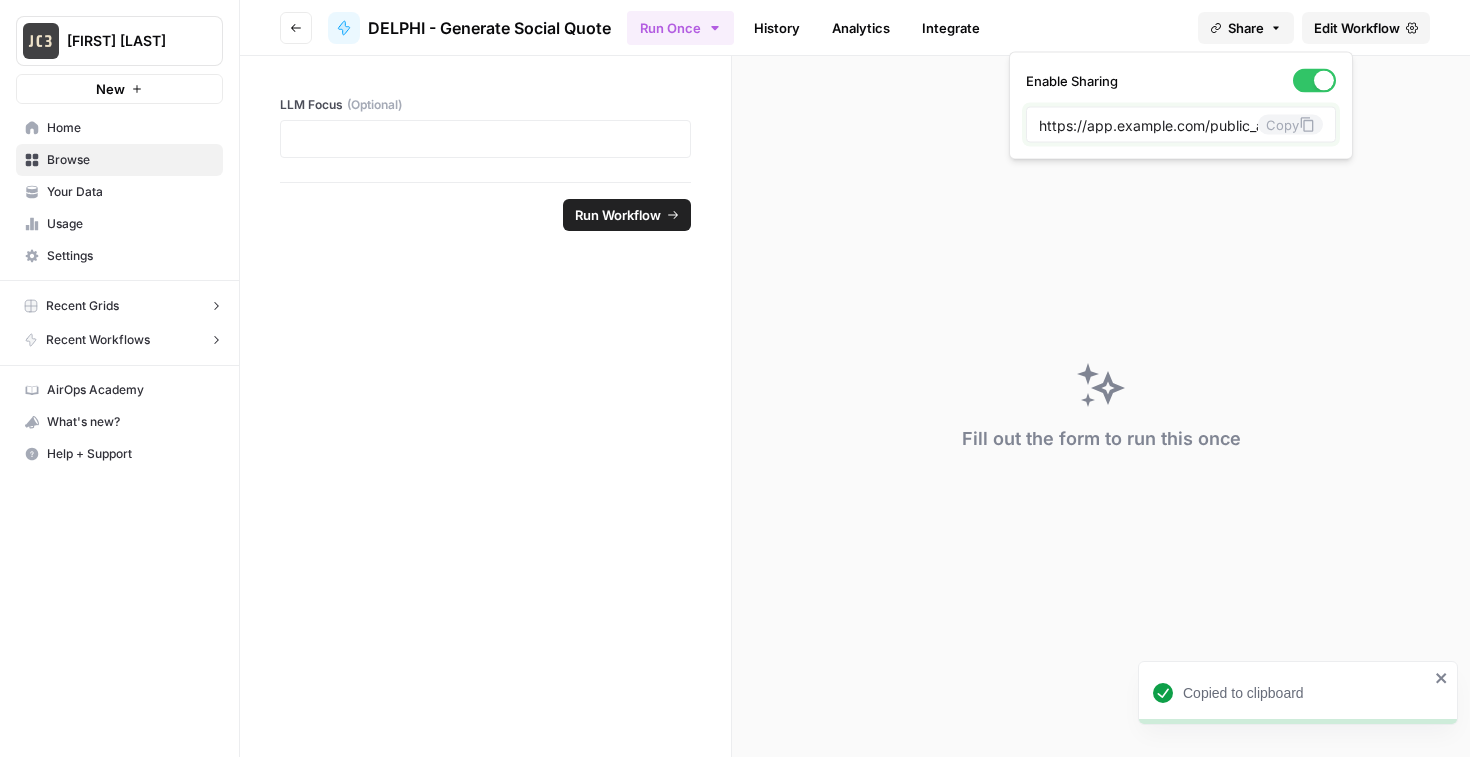 type 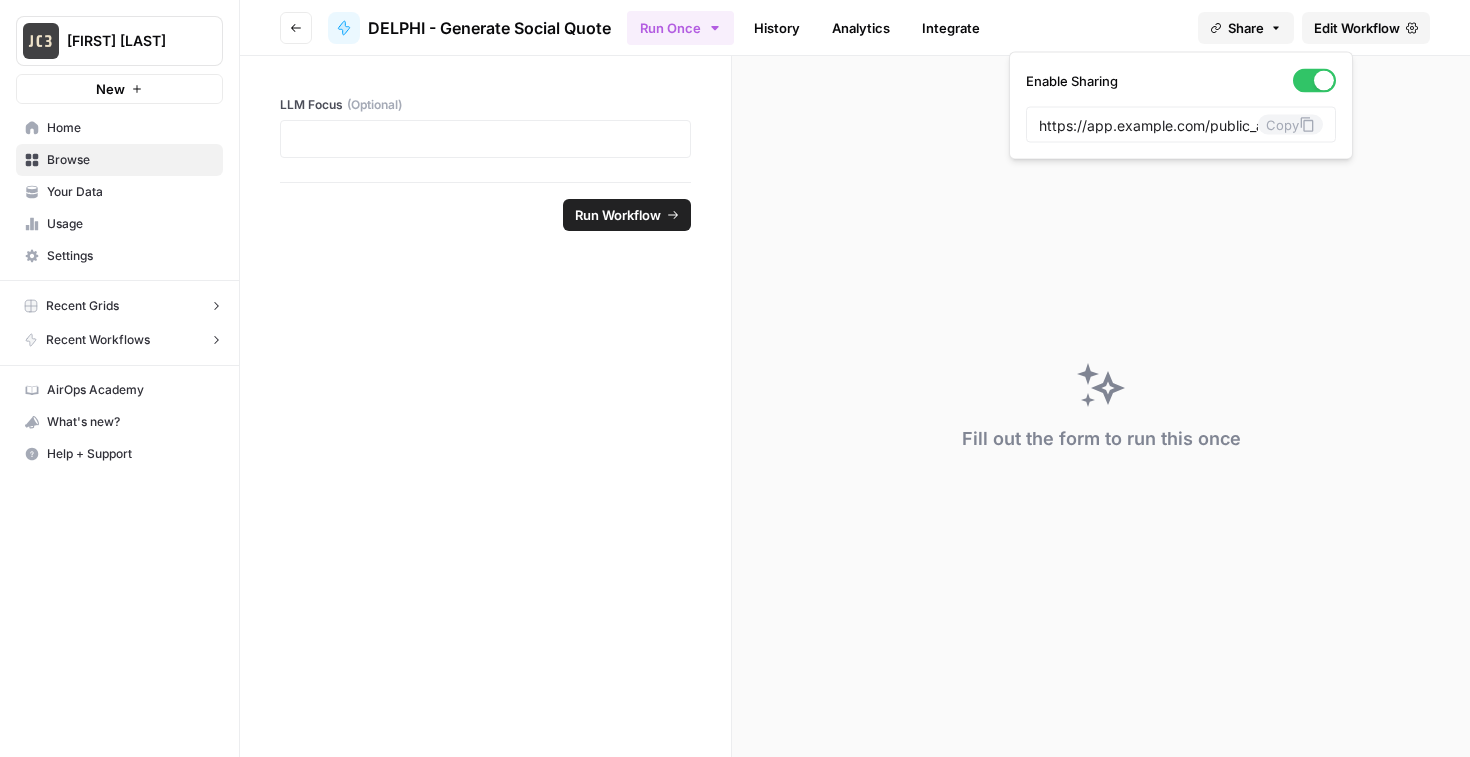 click on "Fill out the form to run this once" at bounding box center [1101, 406] 